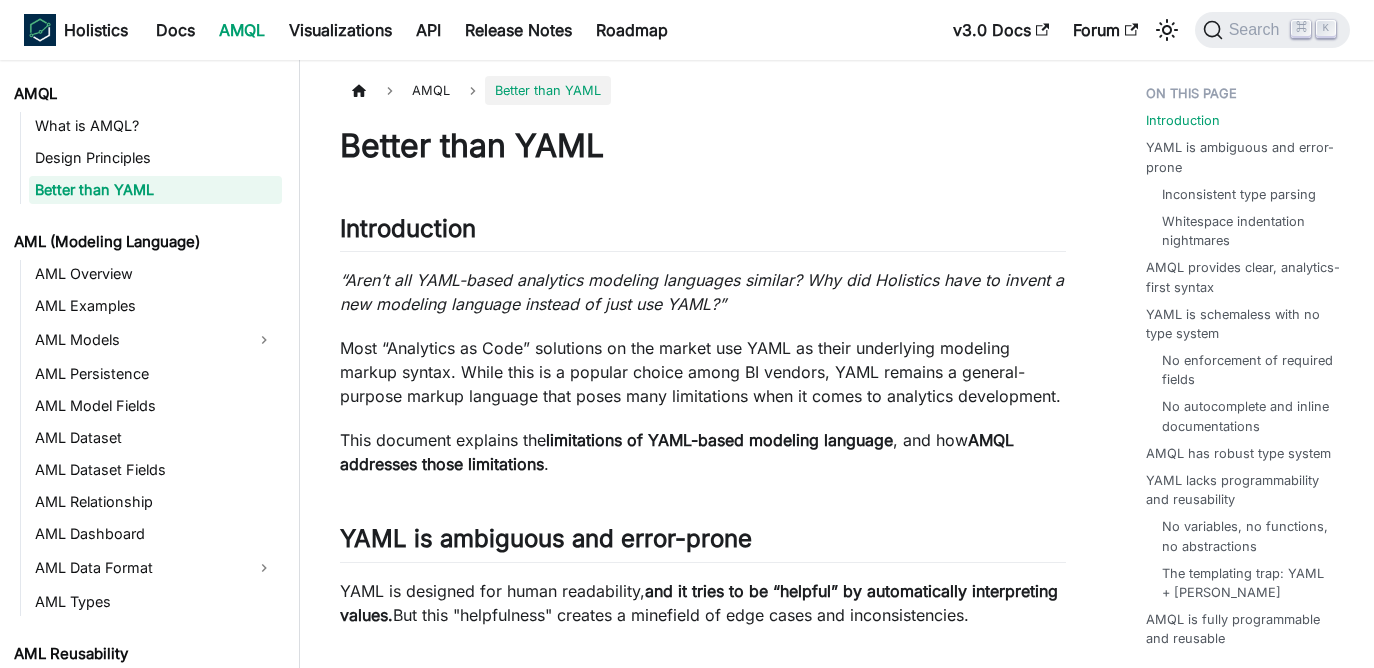 scroll, scrollTop: 0, scrollLeft: 0, axis: both 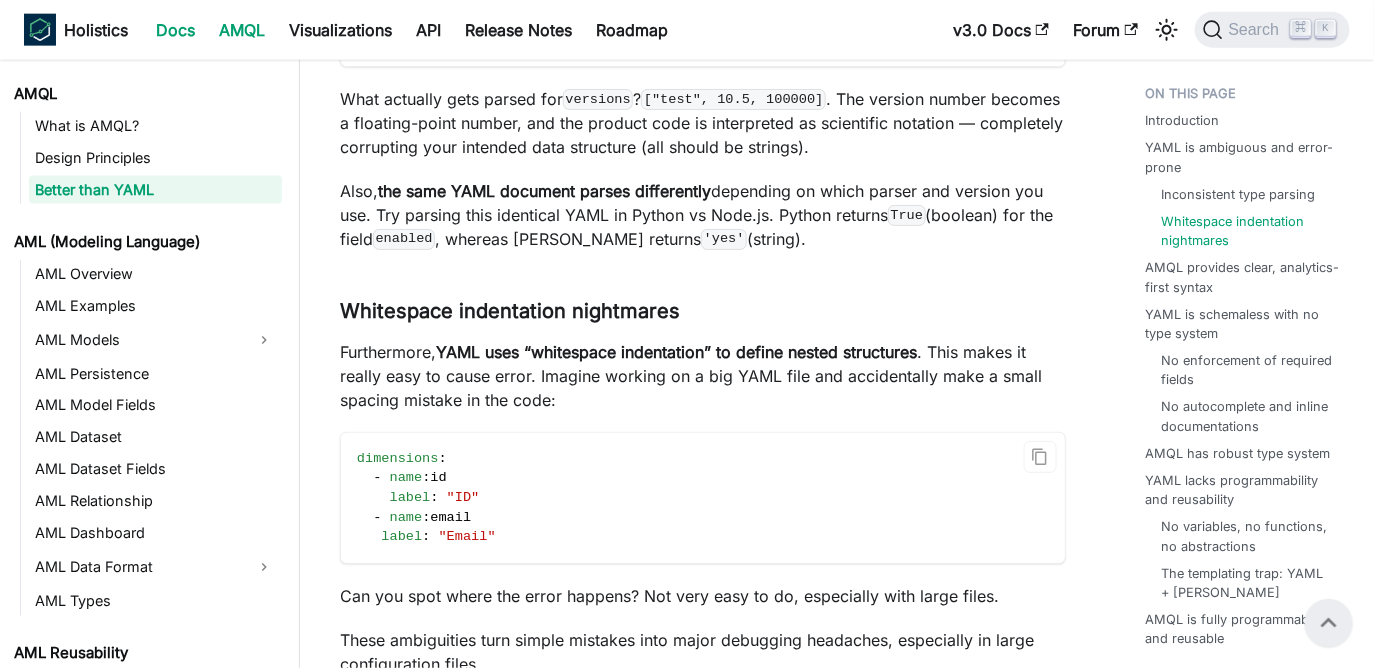 click on "Docs" at bounding box center [175, 30] 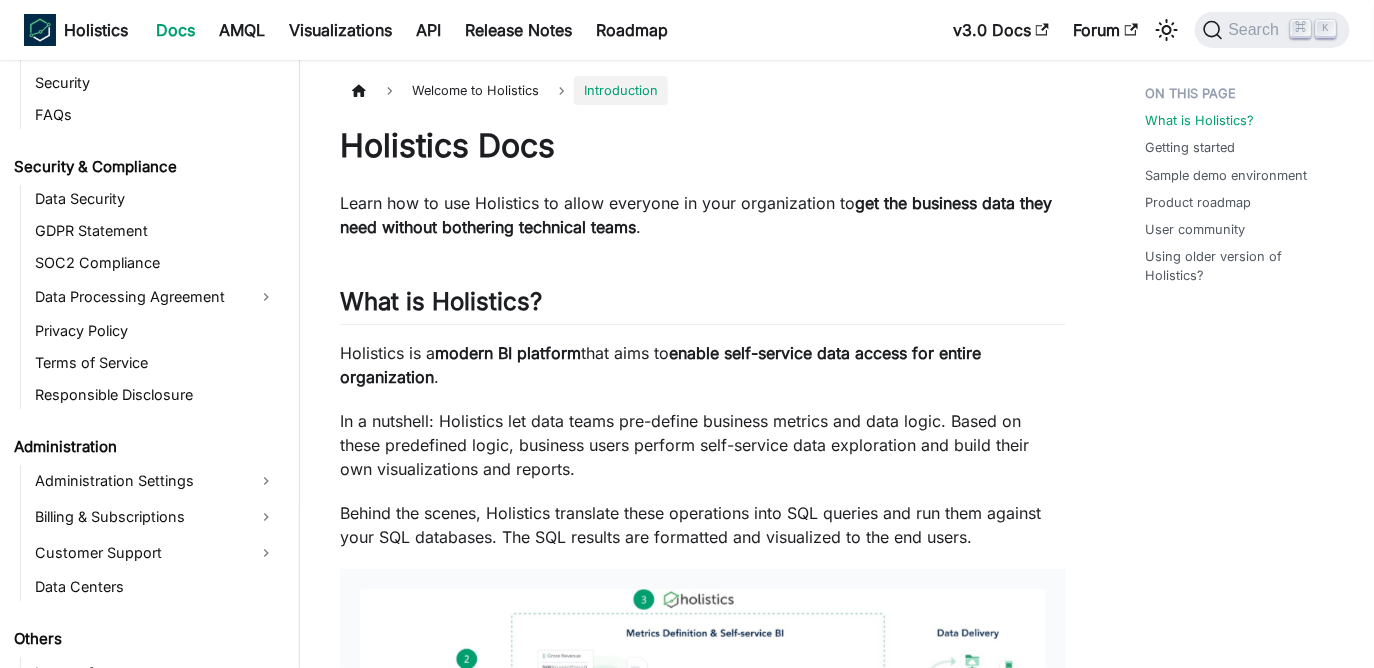 scroll, scrollTop: 2215, scrollLeft: 0, axis: vertical 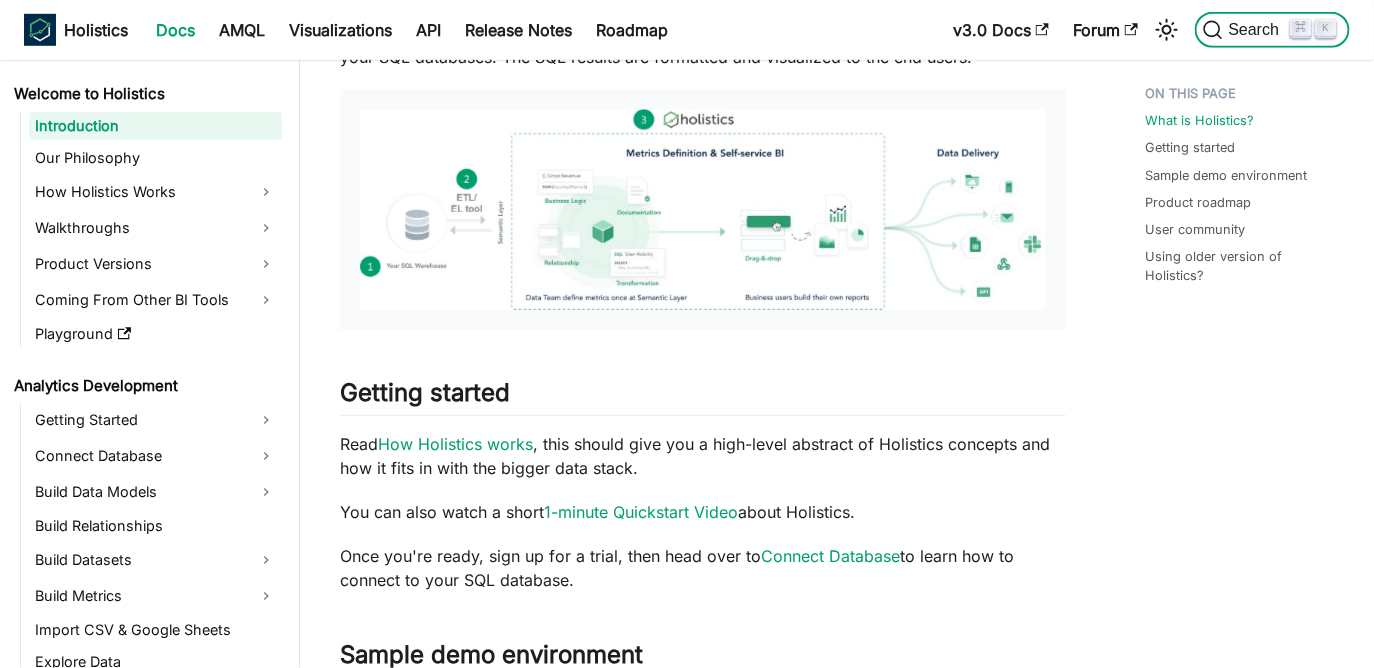 click on "Search" at bounding box center [1257, 30] 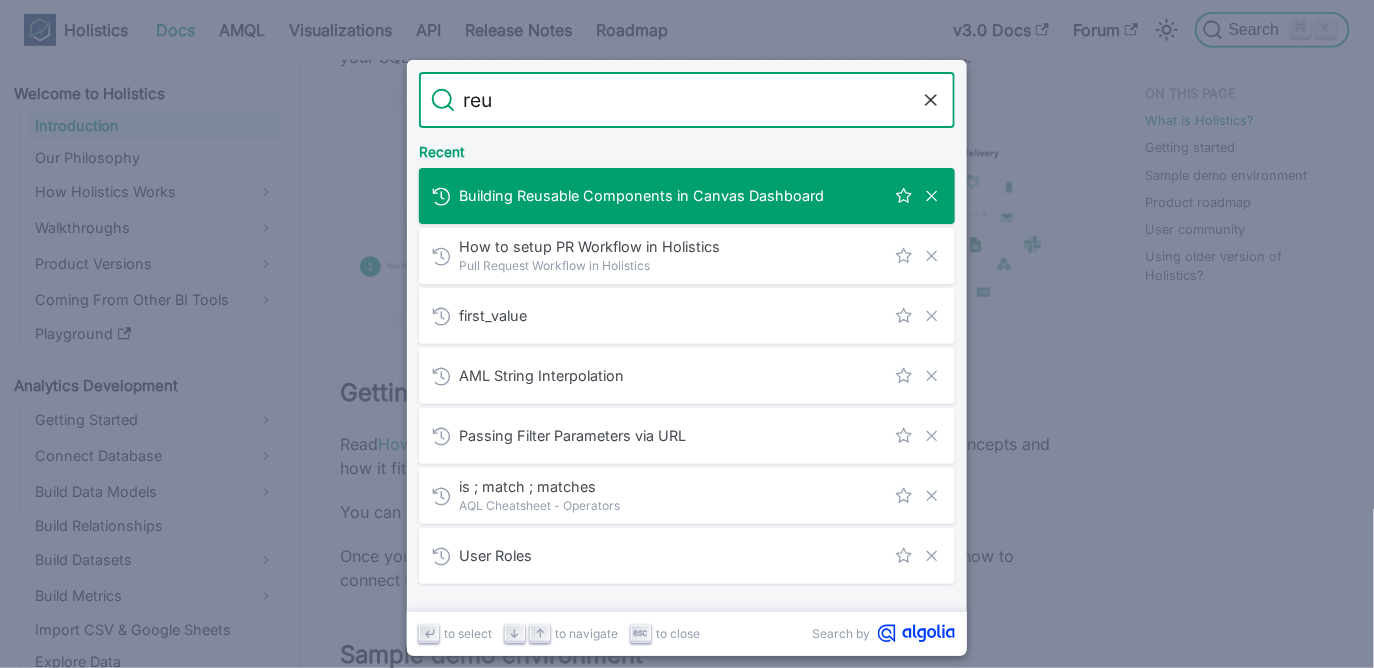 type on "reub" 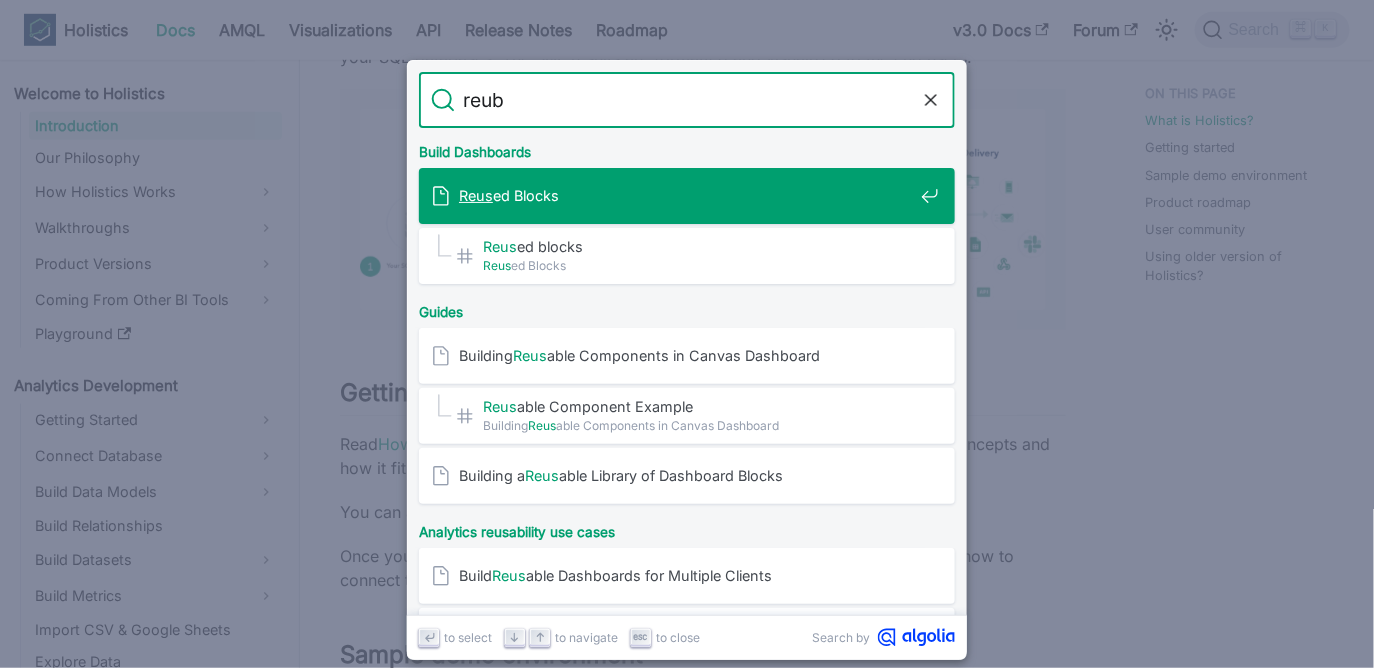 click on "[PERSON_NAME] Blocks" at bounding box center (686, 195) 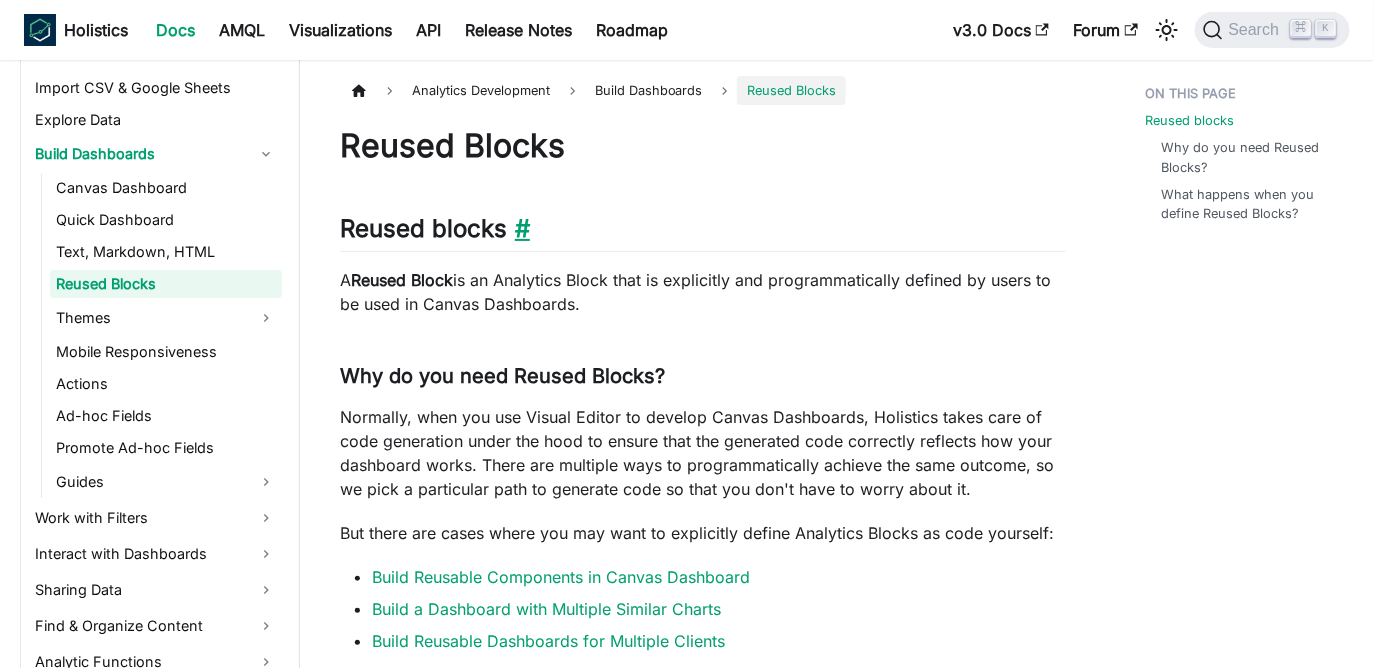 scroll, scrollTop: 518, scrollLeft: 0, axis: vertical 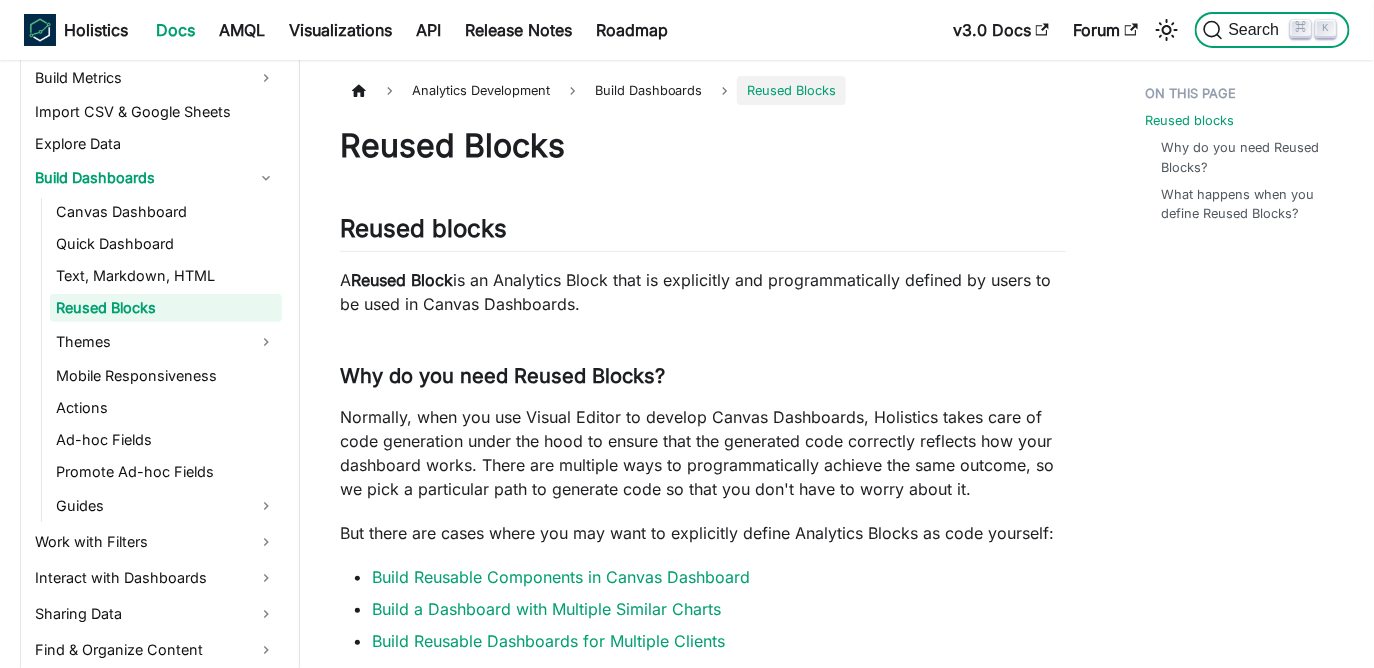 click on "Search" at bounding box center [1257, 30] 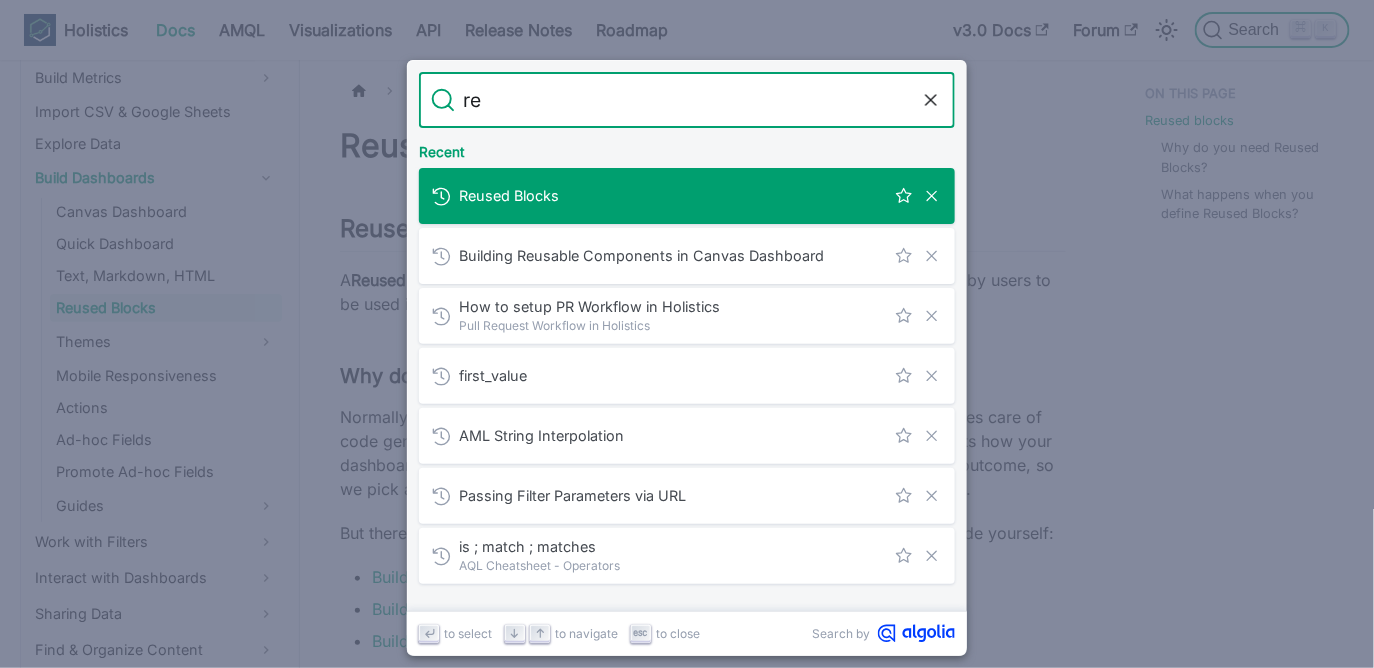 type on "reu" 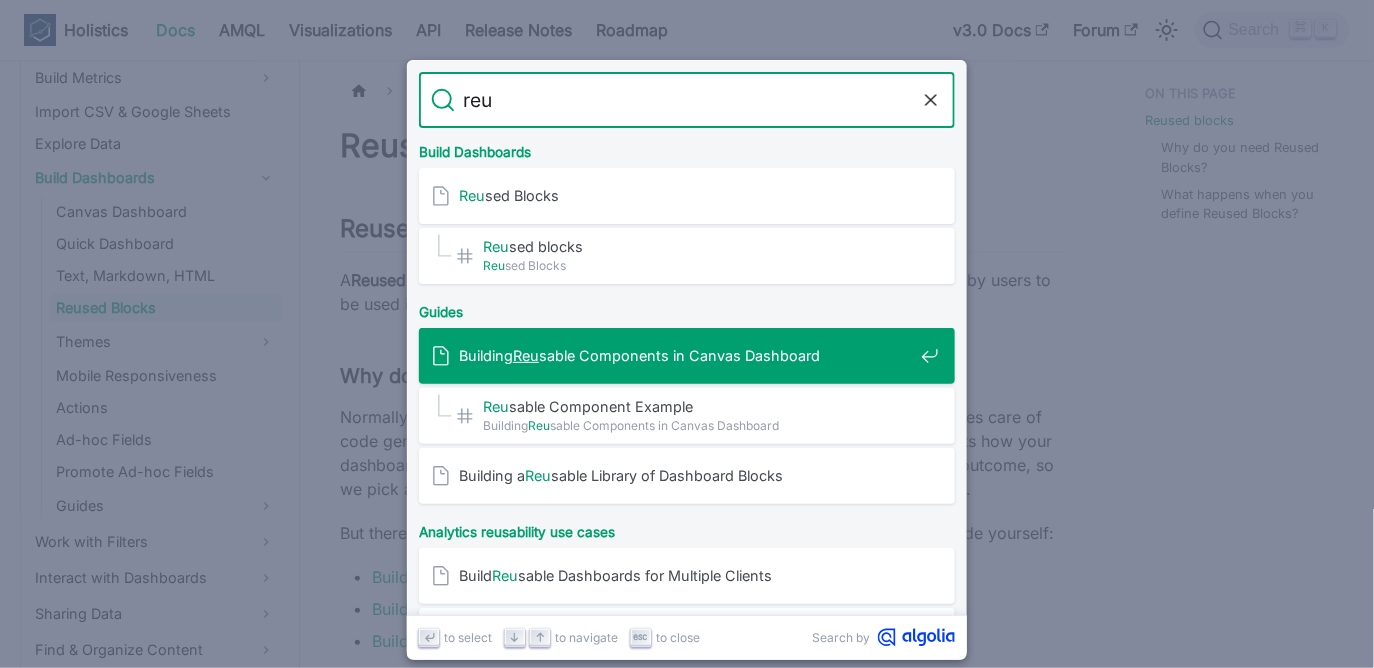 click on "Building  Reu sable Components in Canvas Dashboard" at bounding box center (693, 356) 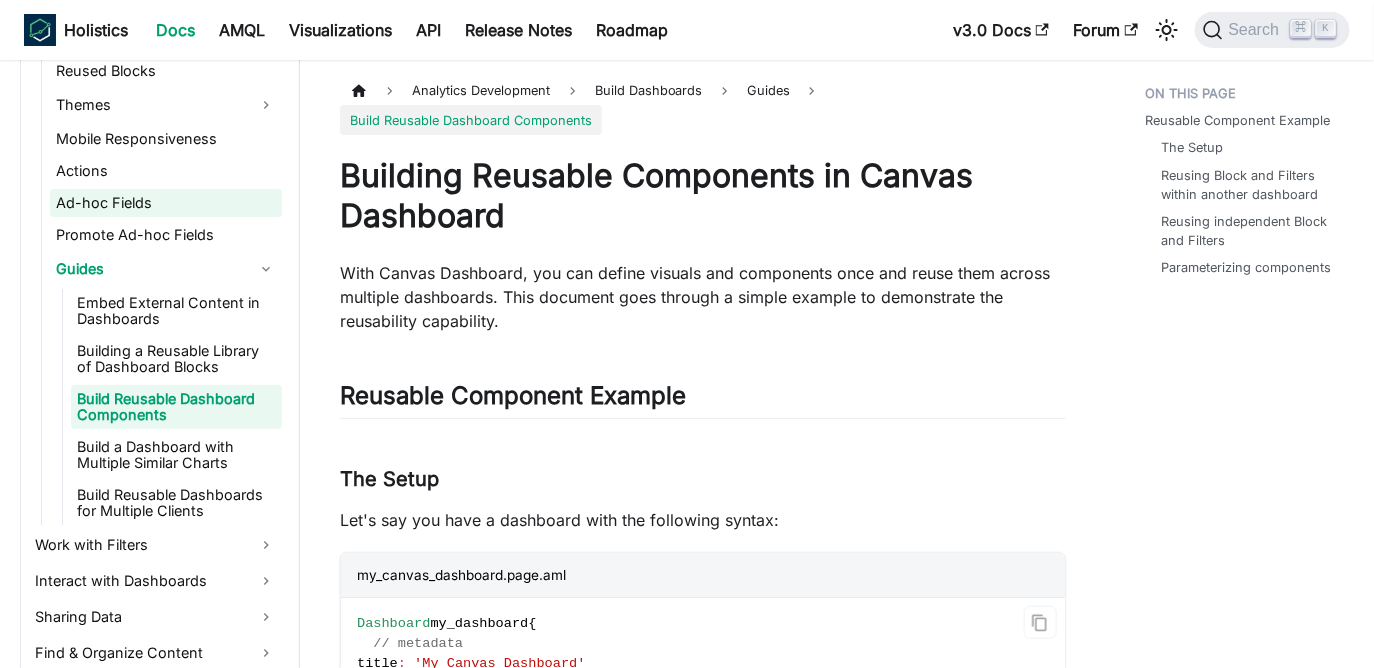 scroll, scrollTop: 756, scrollLeft: 0, axis: vertical 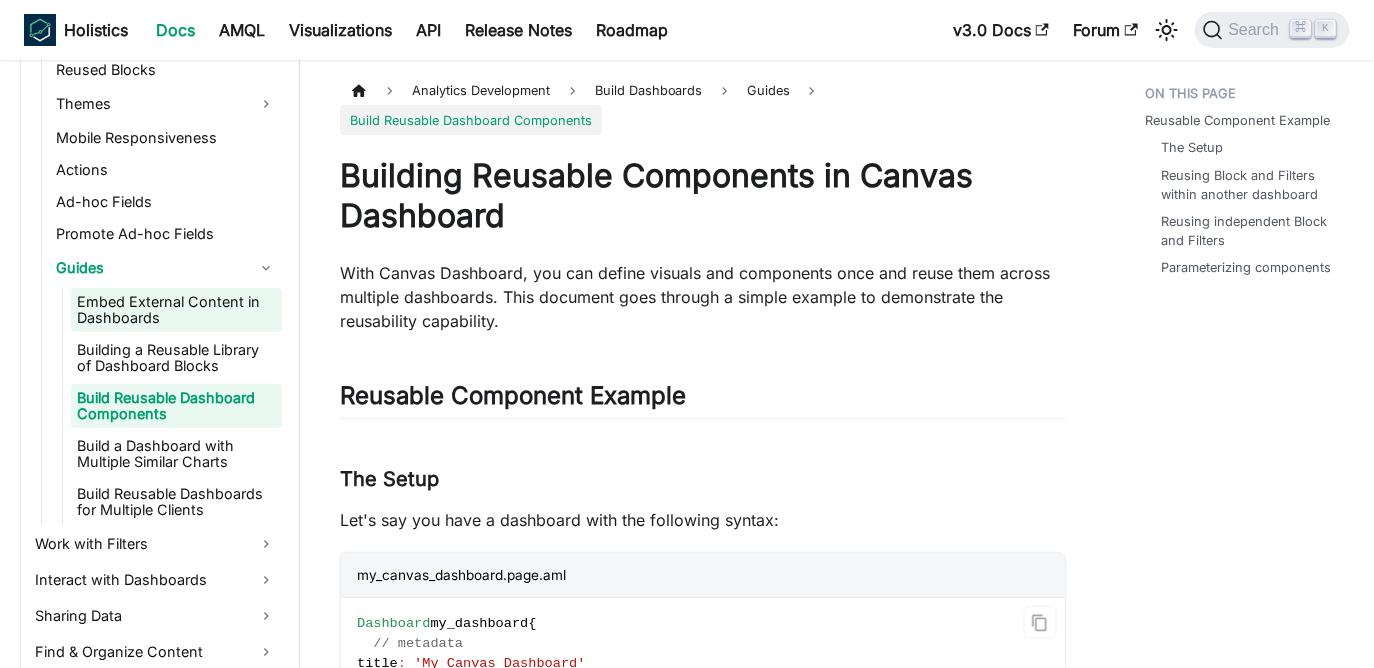 click on "Embed External Content in Dashboards" at bounding box center (176, 310) 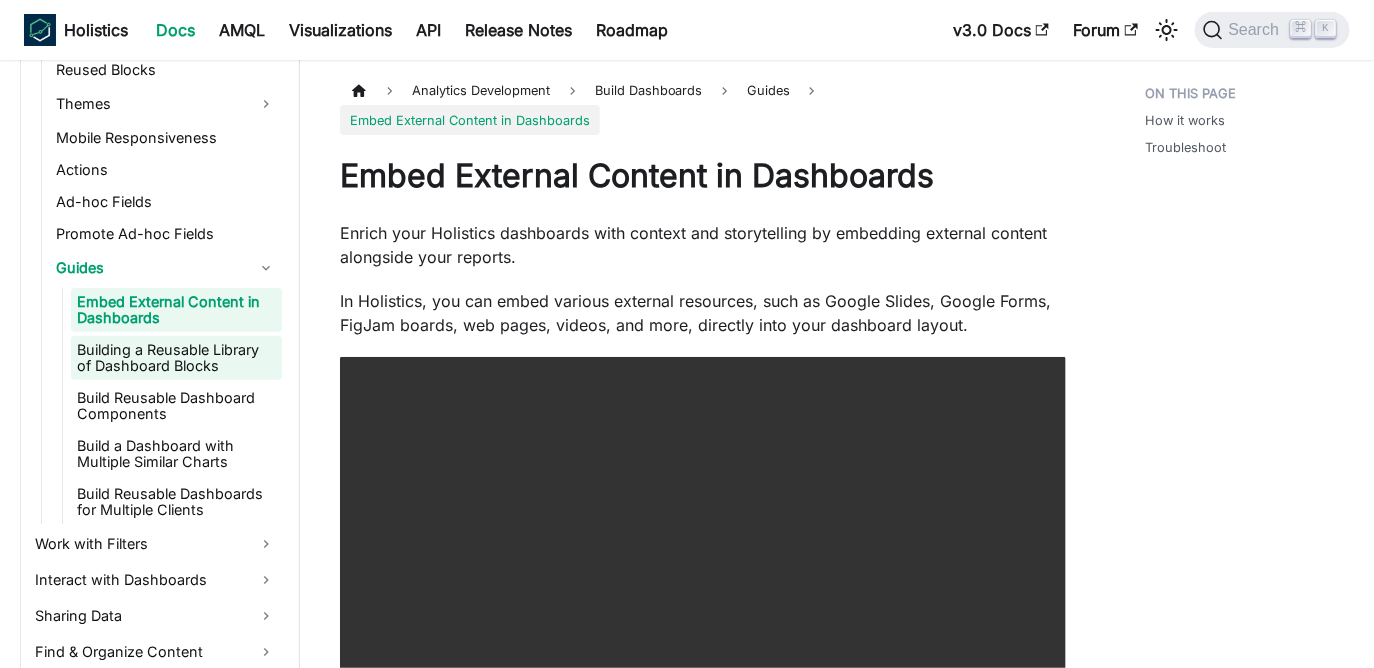 click on "Building a Reusable Library of Dashboard Blocks" at bounding box center [176, 358] 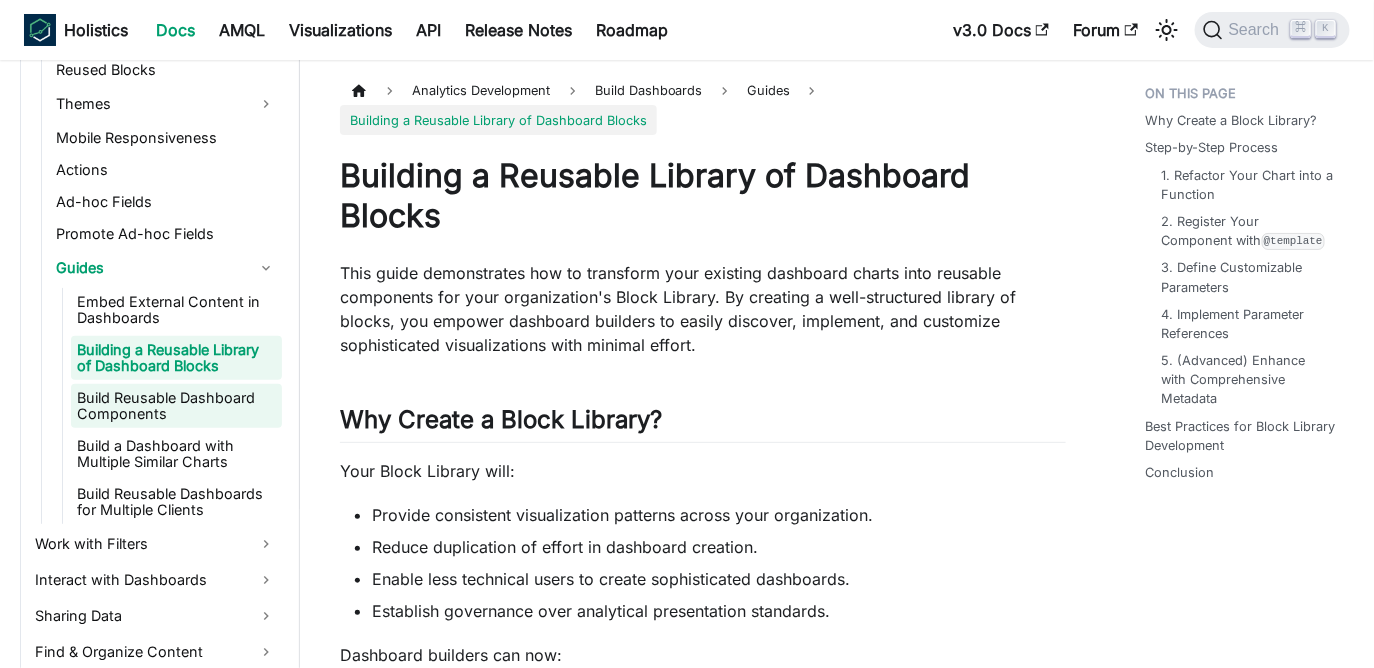 click on "Build Reusable Dashboard Components" at bounding box center (176, 406) 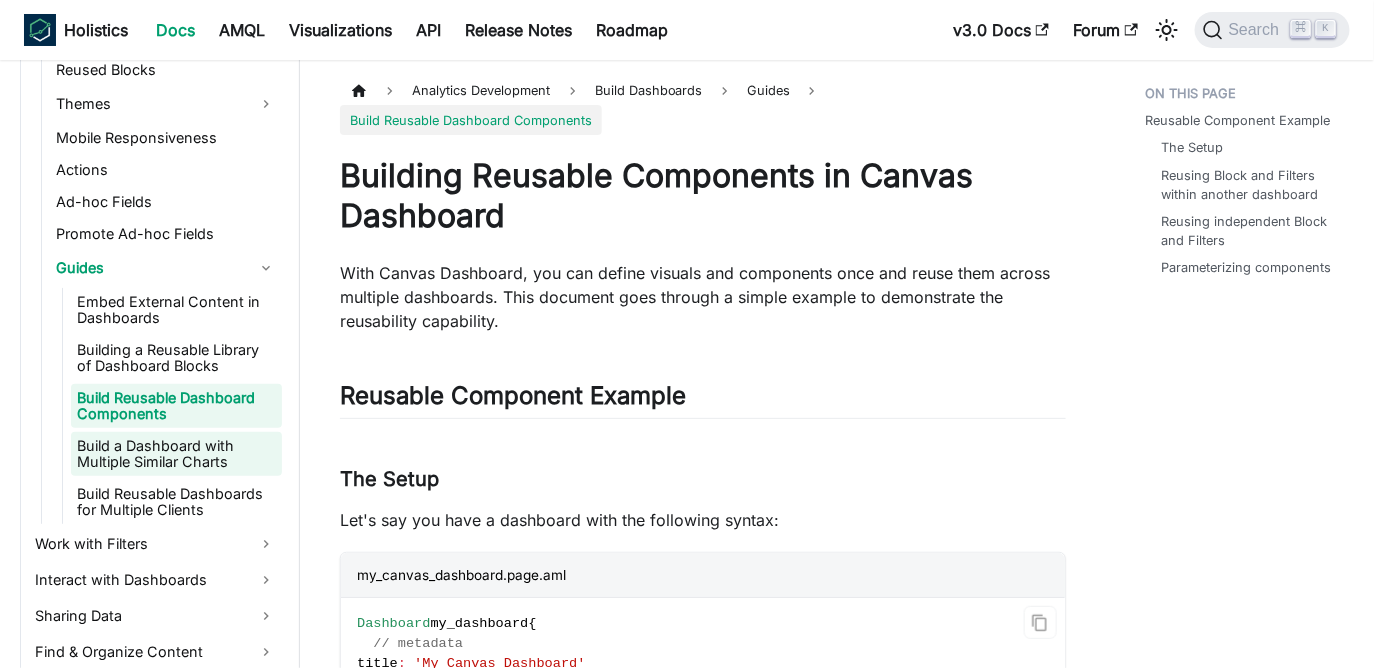 click on "Build a Dashboard with Multiple Similar Charts" at bounding box center [176, 454] 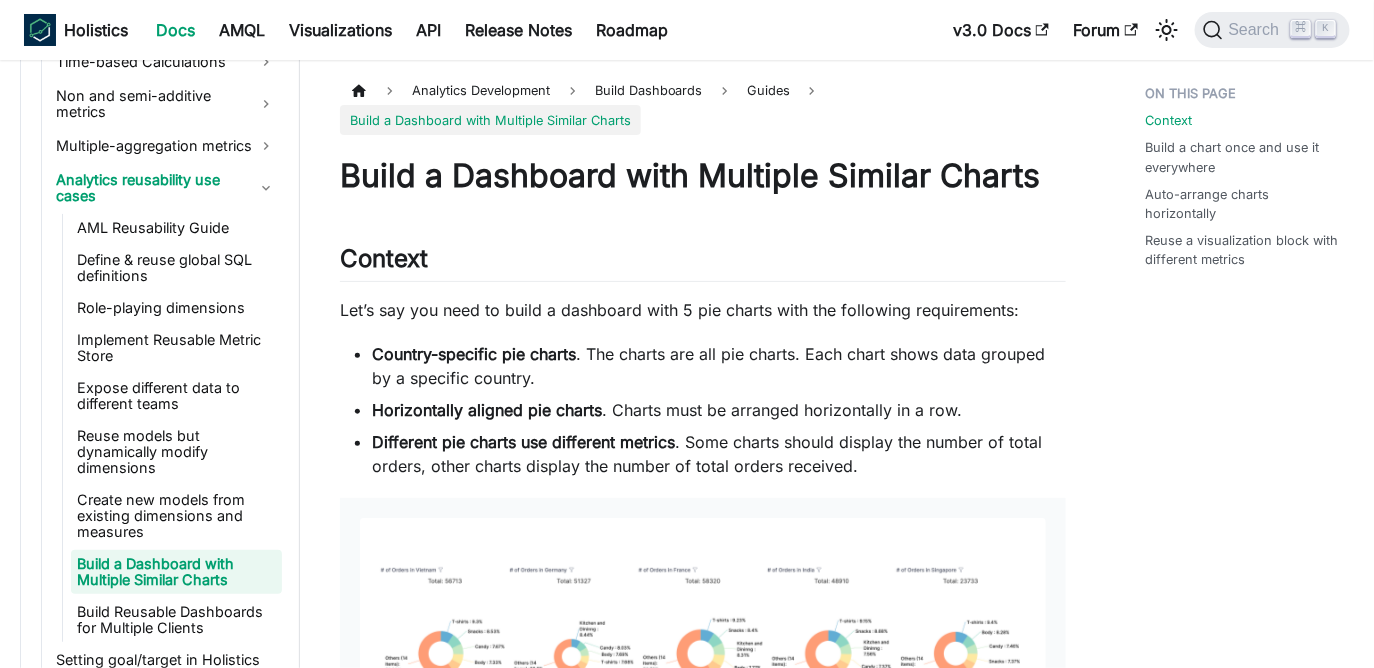 scroll, scrollTop: 1582, scrollLeft: 0, axis: vertical 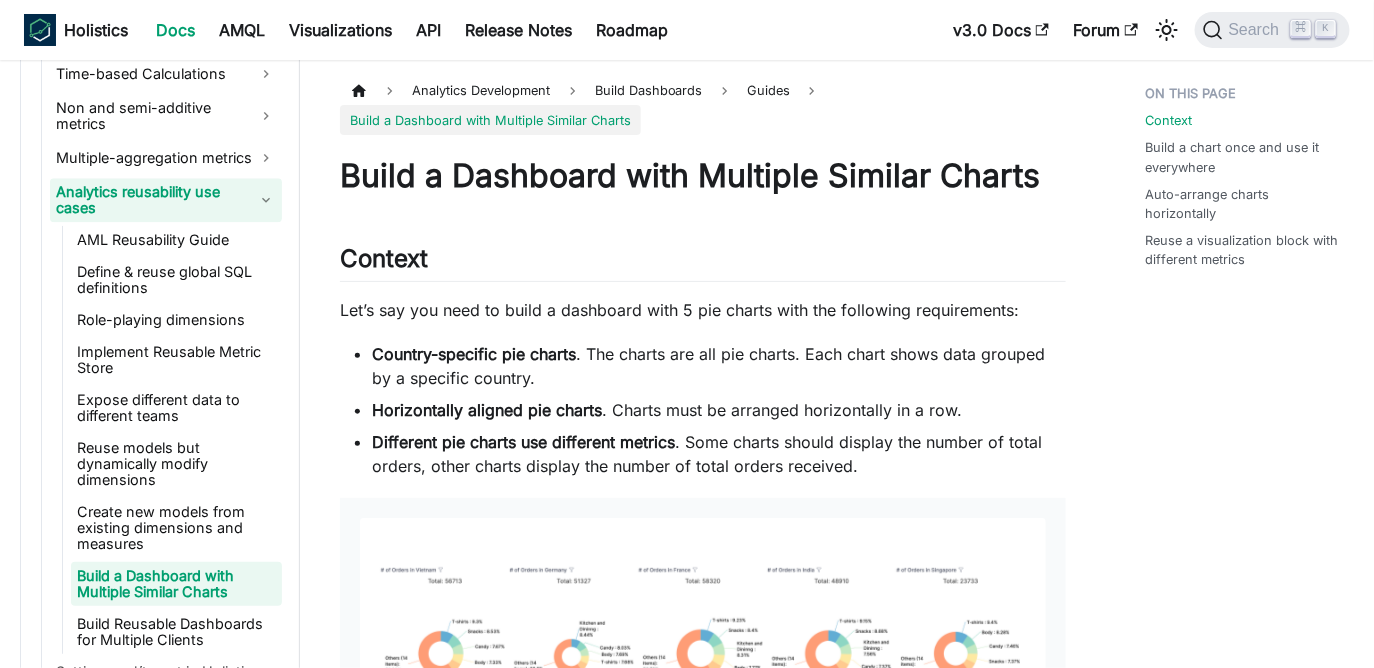 click on "Analytics reusability use cases" at bounding box center [166, 200] 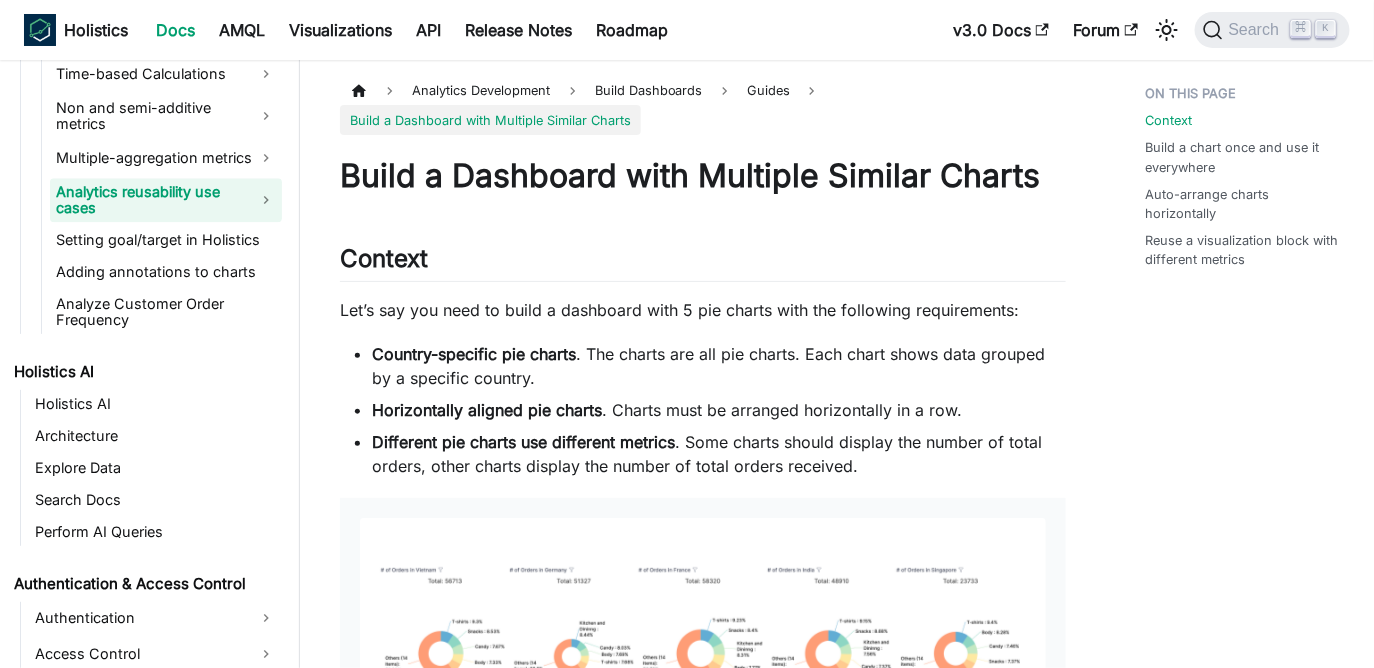 click on "Analytics reusability use cases" at bounding box center [166, 200] 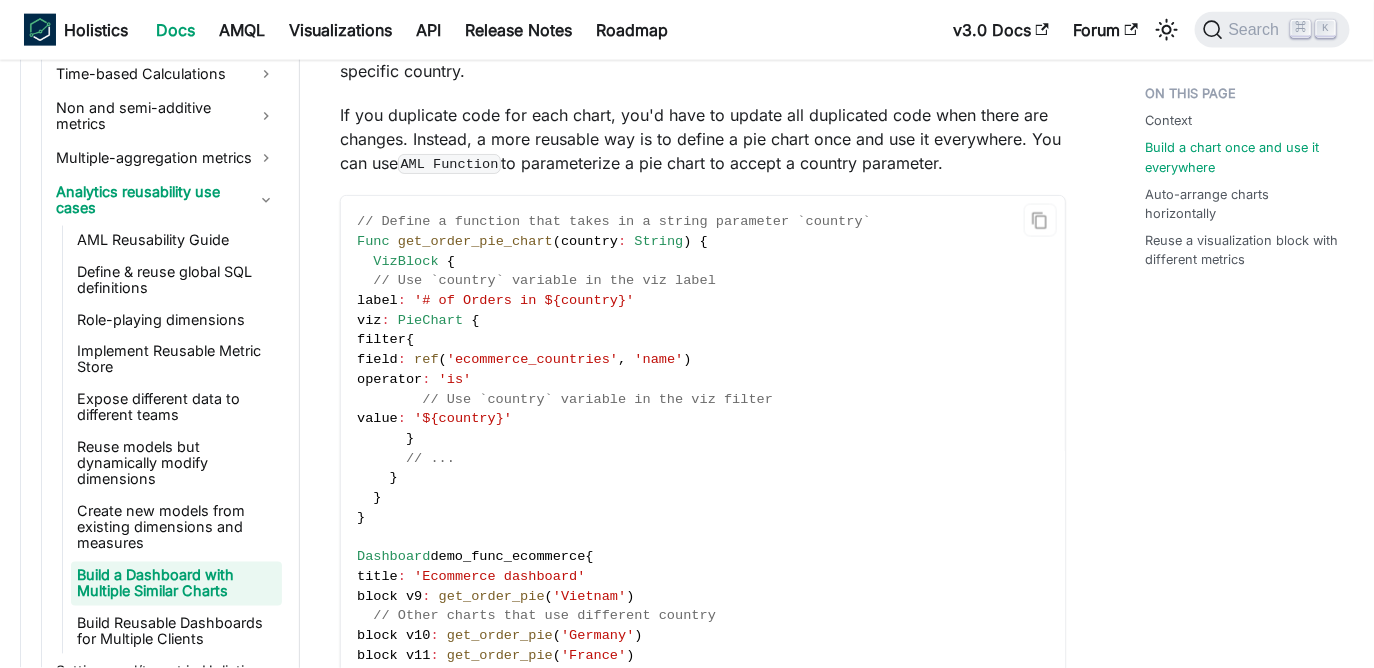 scroll, scrollTop: 965, scrollLeft: 0, axis: vertical 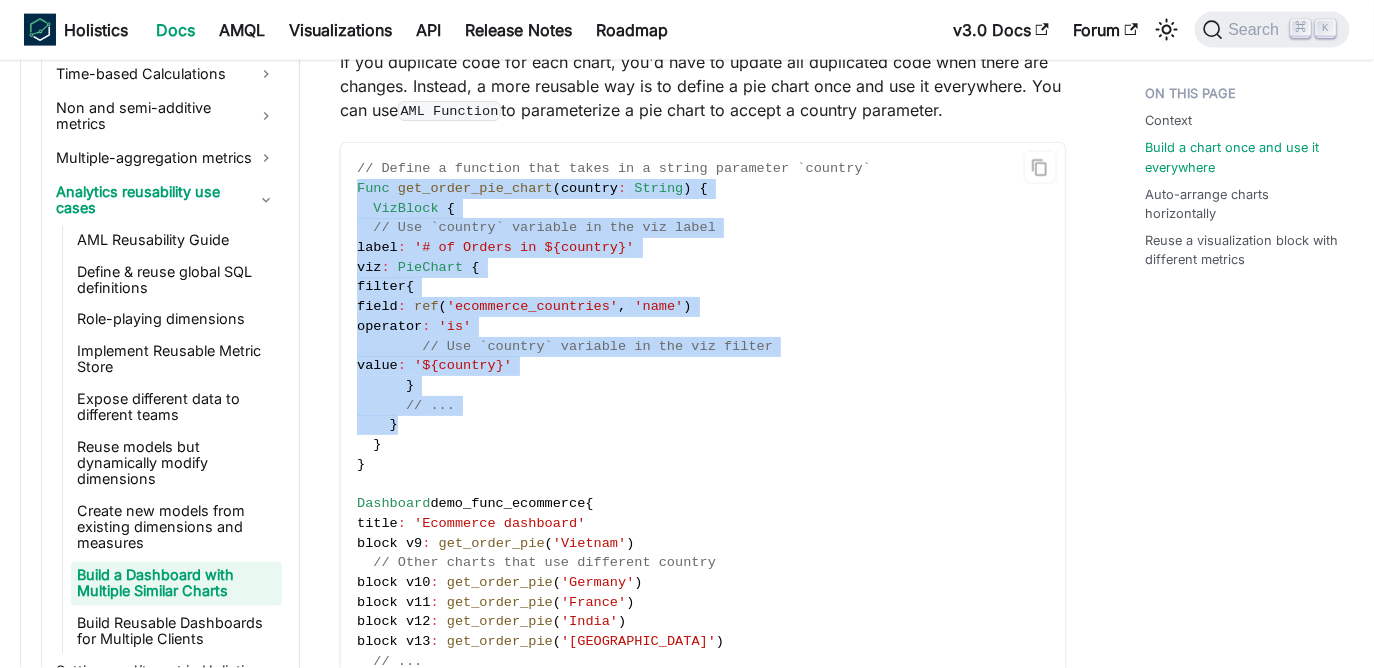 click on "// Define a function that takes in a string parameter `country` Func   get_order_pie_chart ( country :   String )   {    VizBlock   {    // Use `country` variable in the viz label     label :   '# of Orders in ${country}'     viz :   PieChart   {       filter  {         field :   ref ( 'ecommerce_countries' ,   'name' )         operator :   'is'          // Use `country` variable in the viz filter         value :   '${country}'        }        // ...      }    } } Dashboard  demo_func_ecommerce  {   title :   'Ecommerce dashboard'   block v9 :   get_order_pie ( 'Vietnam' )    // Other charts that use different country   block v10 :   get_order_pie ( 'Germany' )   block v11 :   get_order_pie ( 'France' )   block v12 :   get_order_pie ( 'India' )   block v13 :   get_order_pie ( 'Singapore' )    // ... }" at bounding box center [703, 435] 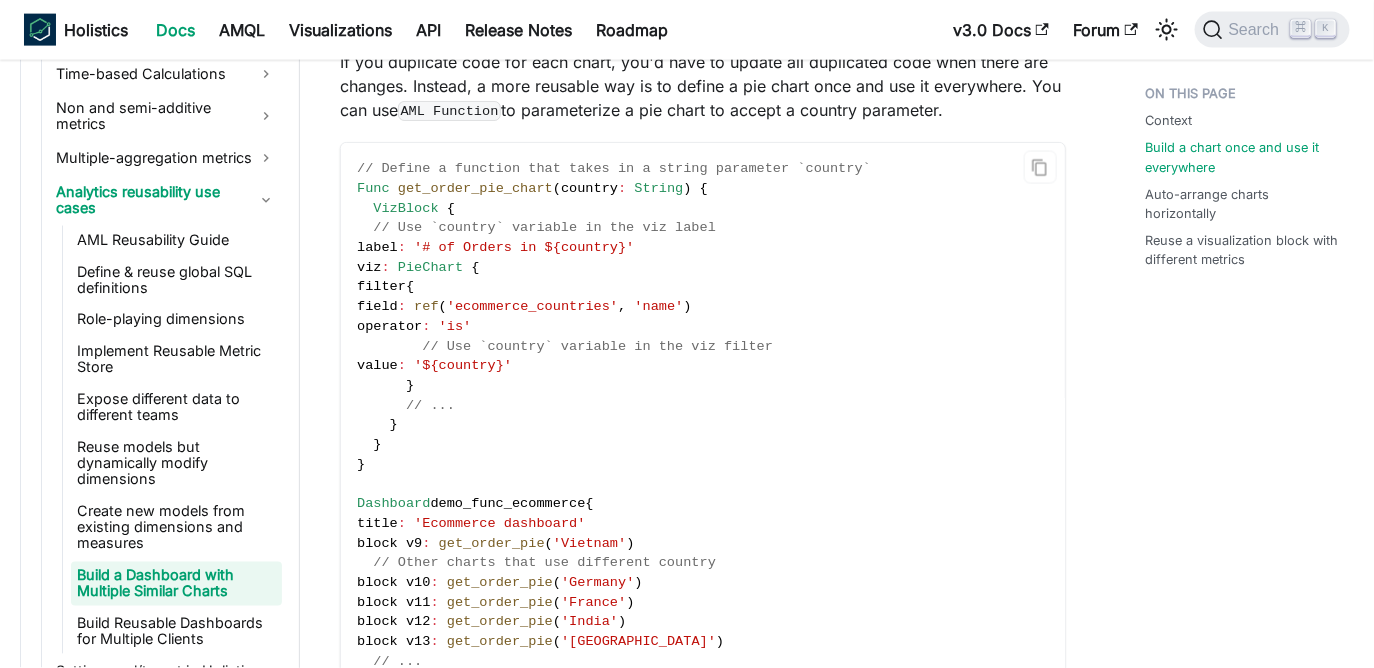 scroll, scrollTop: 15, scrollLeft: 0, axis: vertical 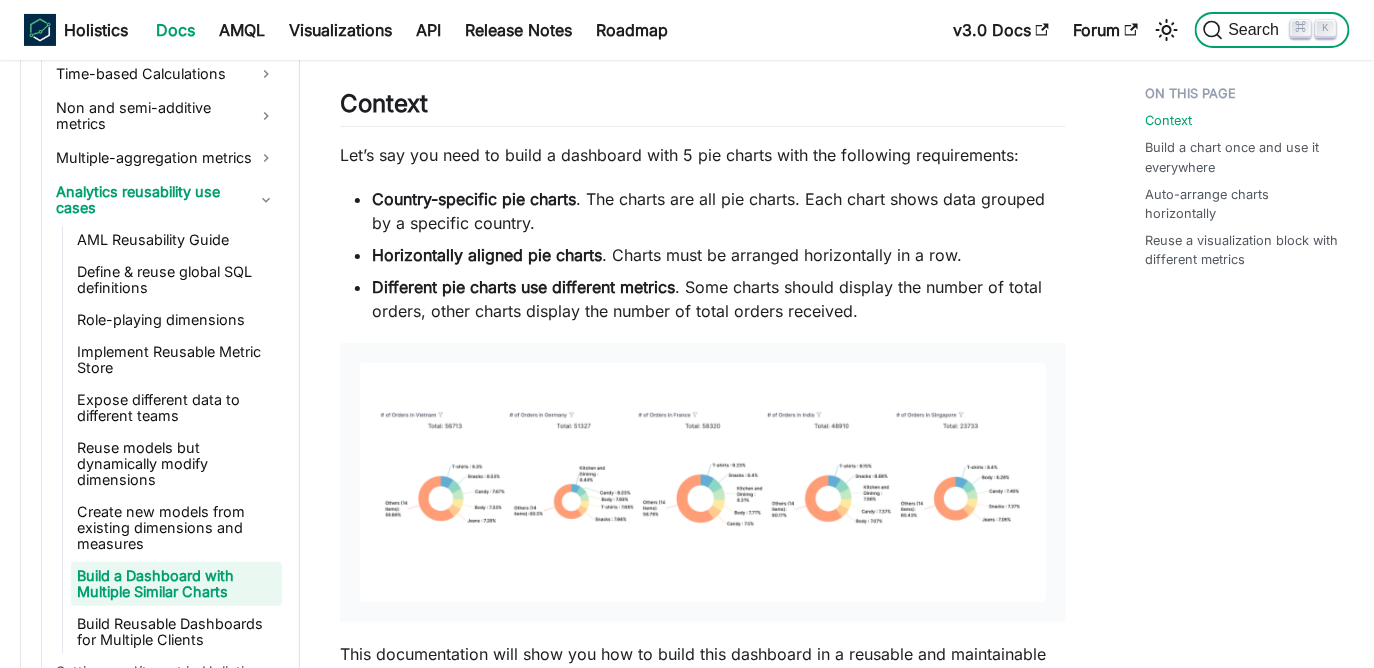 click on "Search" at bounding box center (1257, 30) 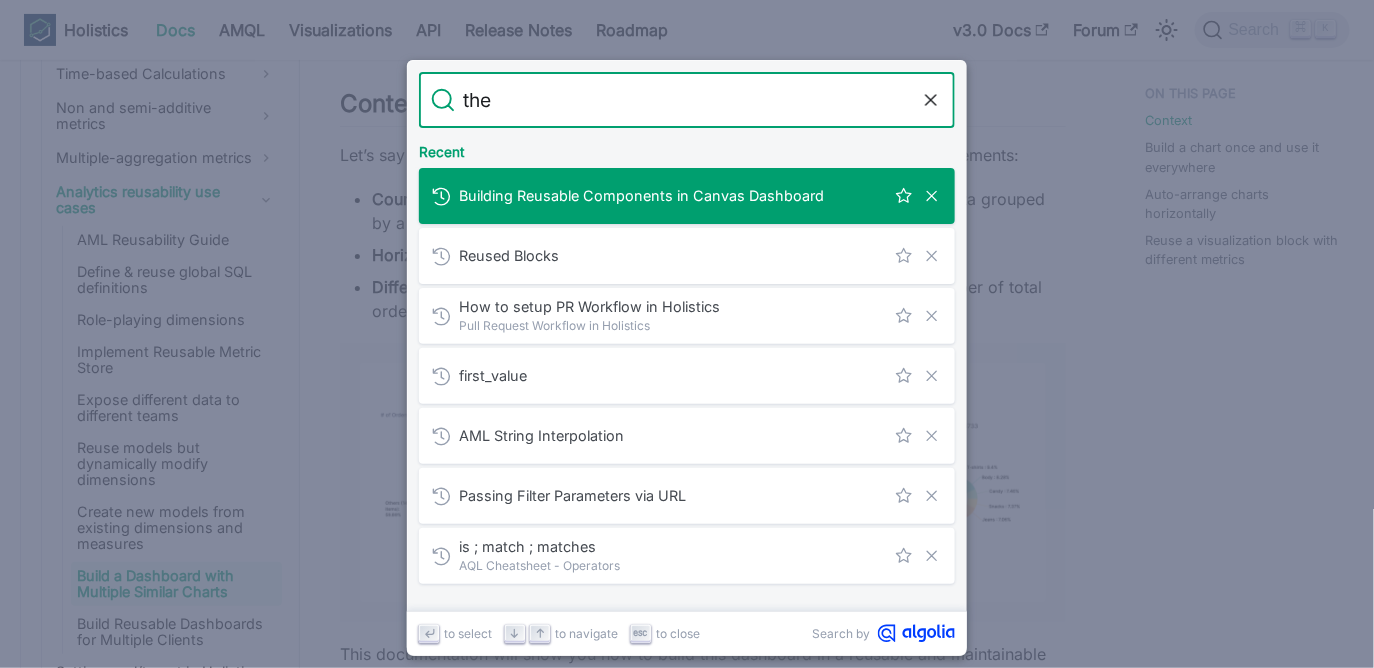 type on "them" 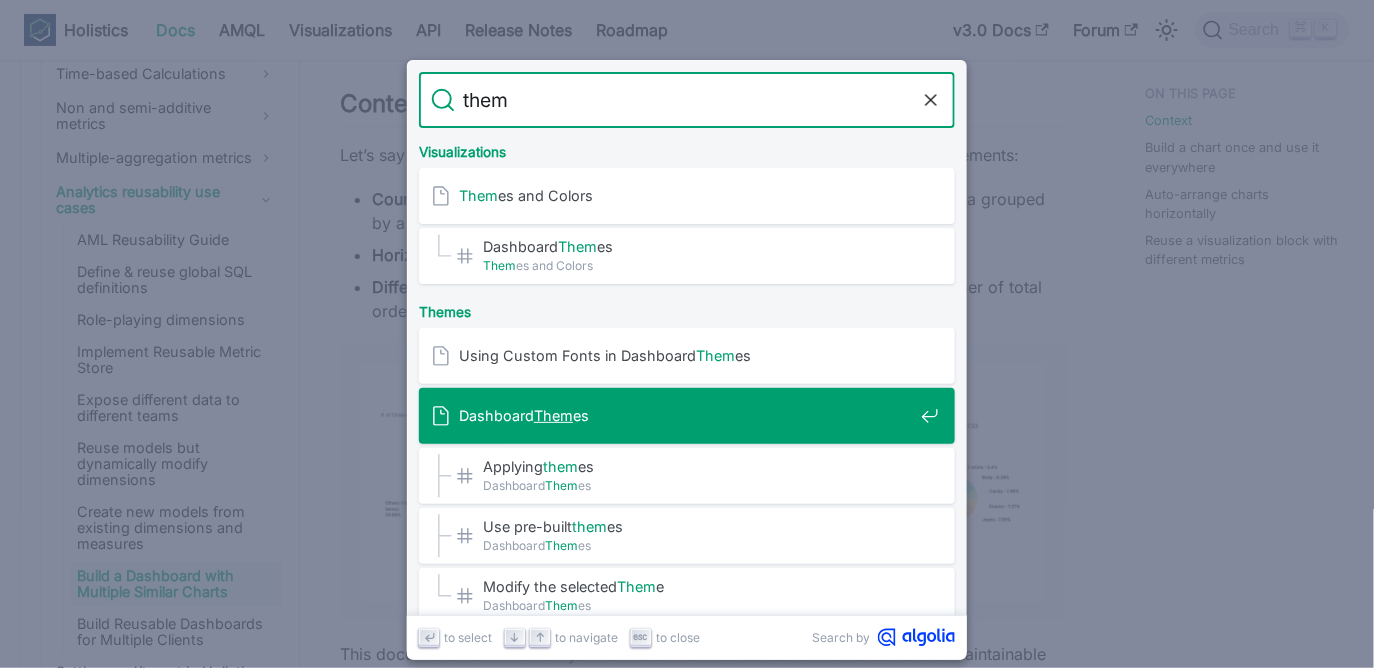 click on "Dashboard  Them es" at bounding box center [686, 415] 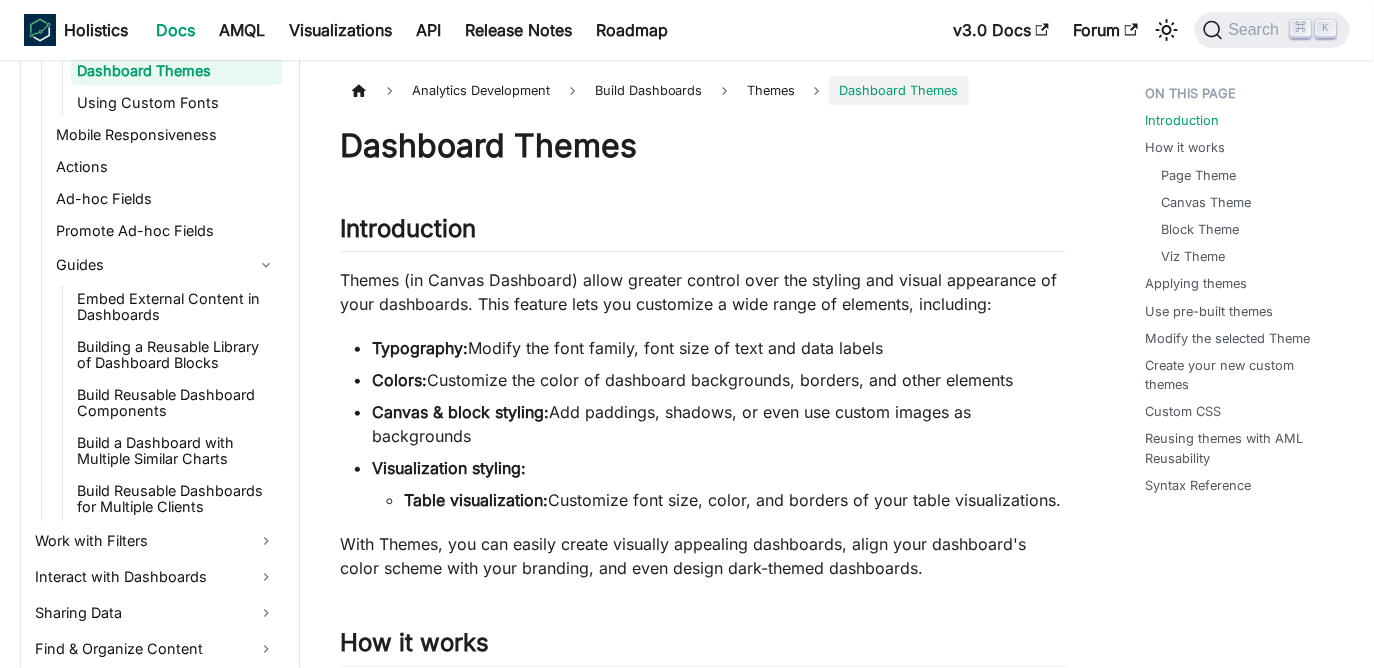 scroll, scrollTop: 783, scrollLeft: 0, axis: vertical 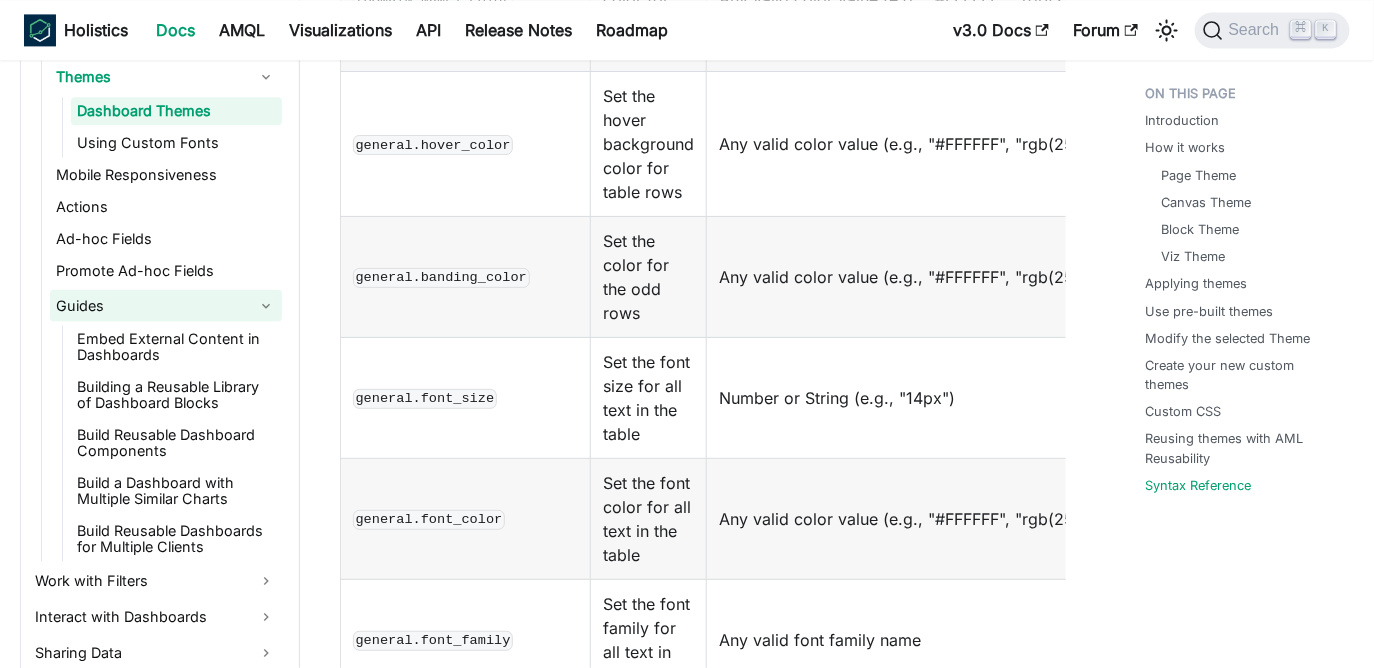 click on "Guides" at bounding box center (166, 305) 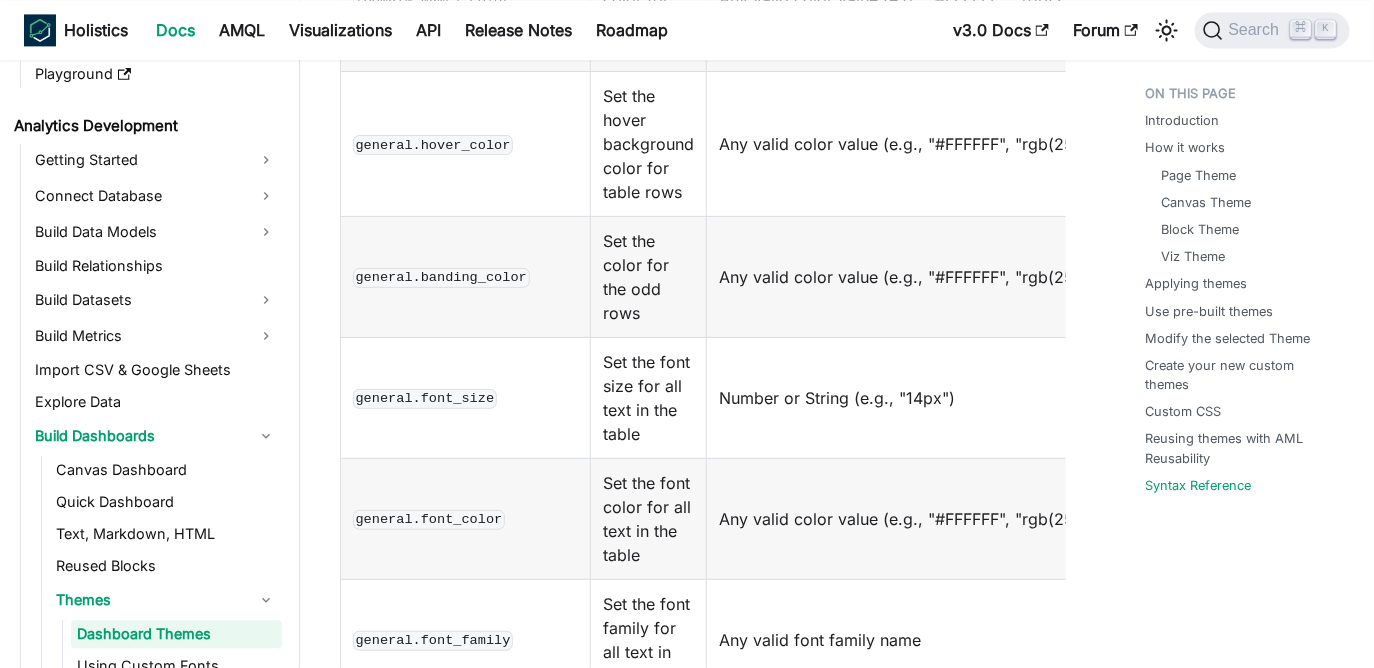 scroll, scrollTop: 275, scrollLeft: 0, axis: vertical 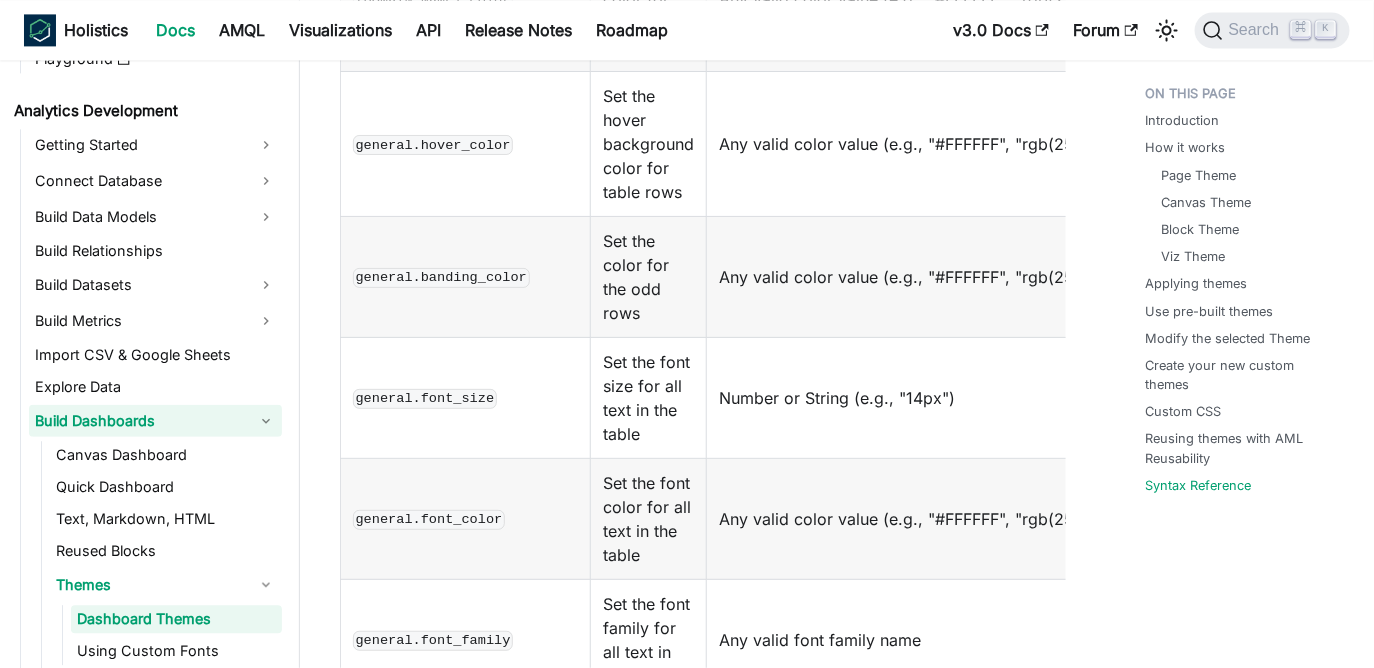 click on "Build Dashboards" at bounding box center (155, 421) 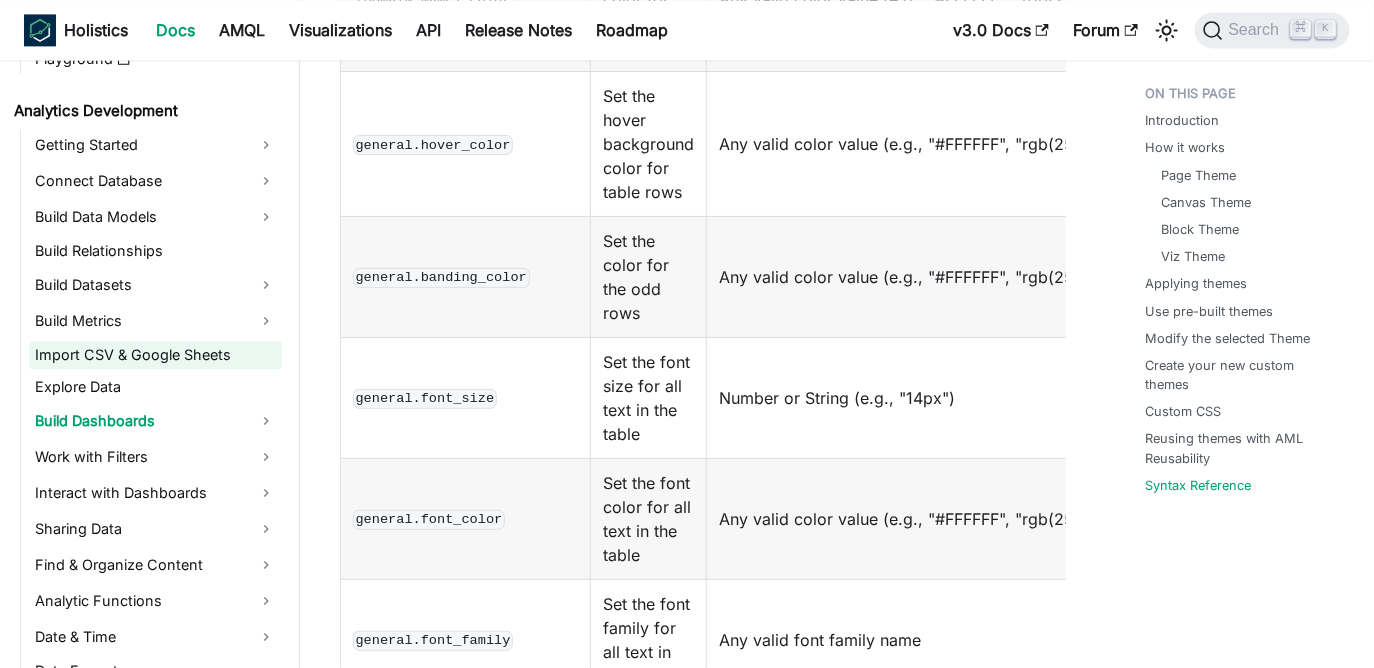 scroll, scrollTop: 0, scrollLeft: 0, axis: both 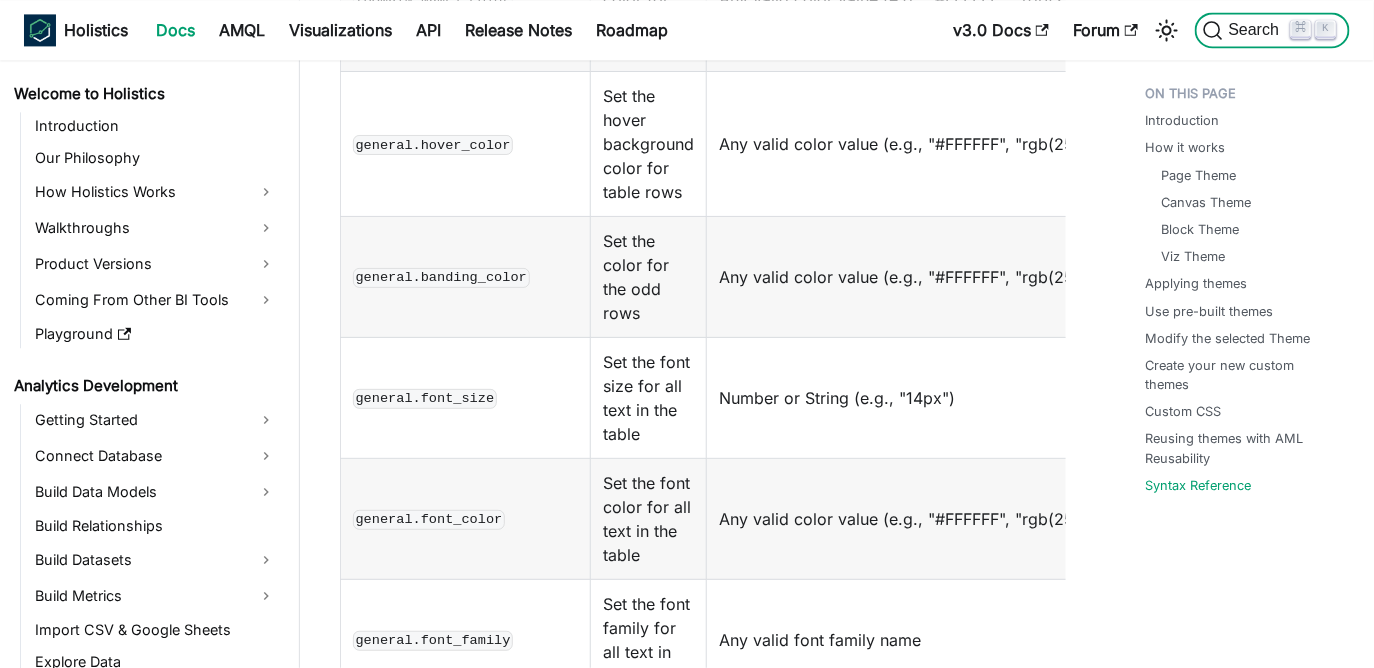 click on "Search" at bounding box center [1257, 30] 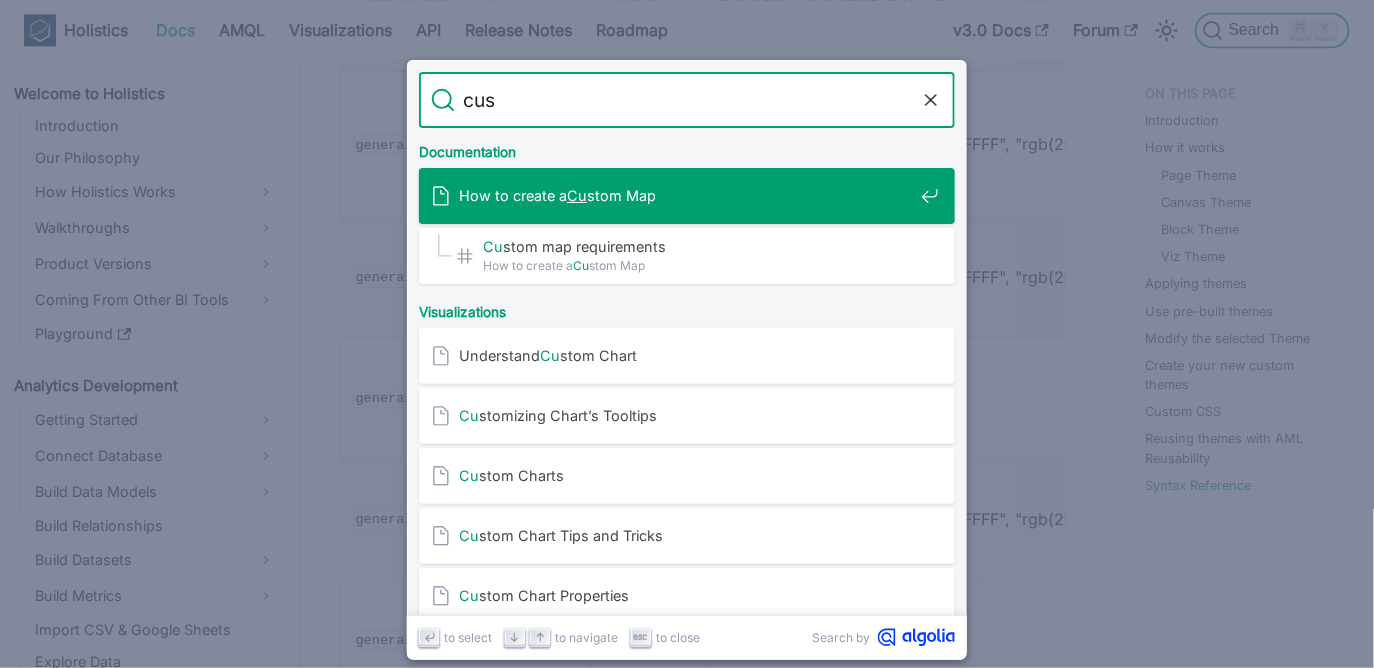 type on "cust" 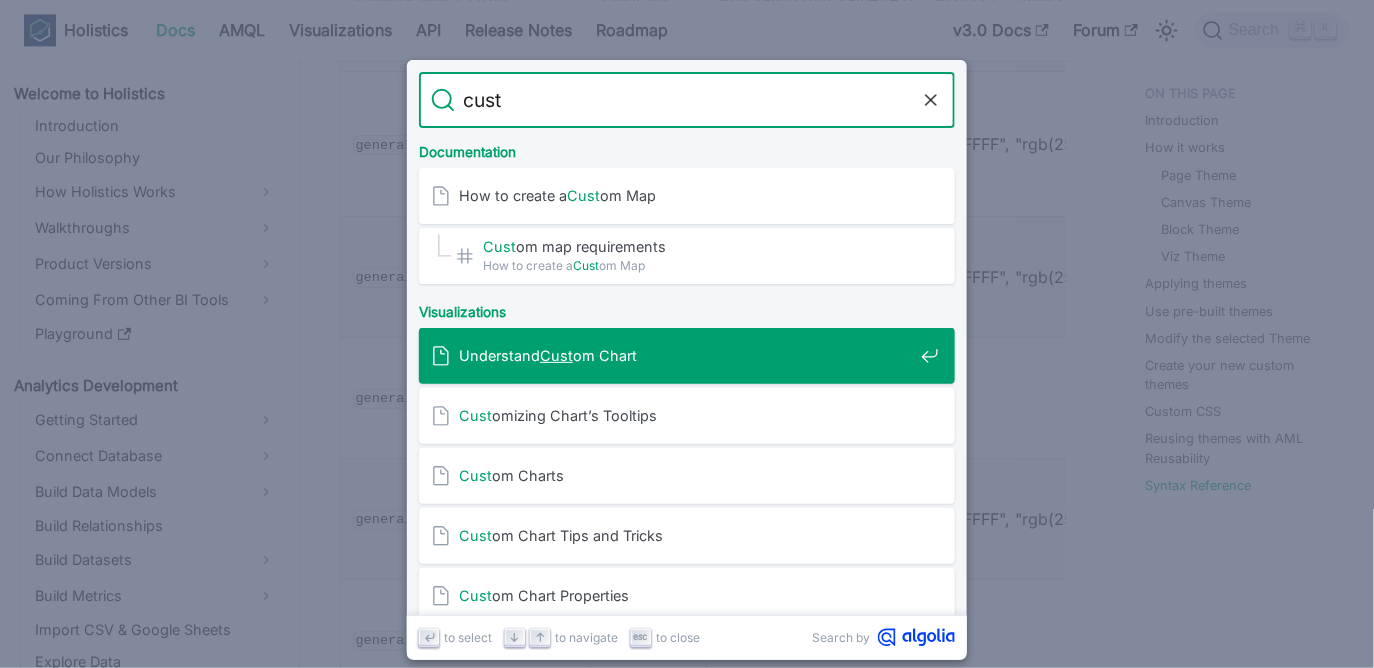 click on "Cust" at bounding box center (556, 355) 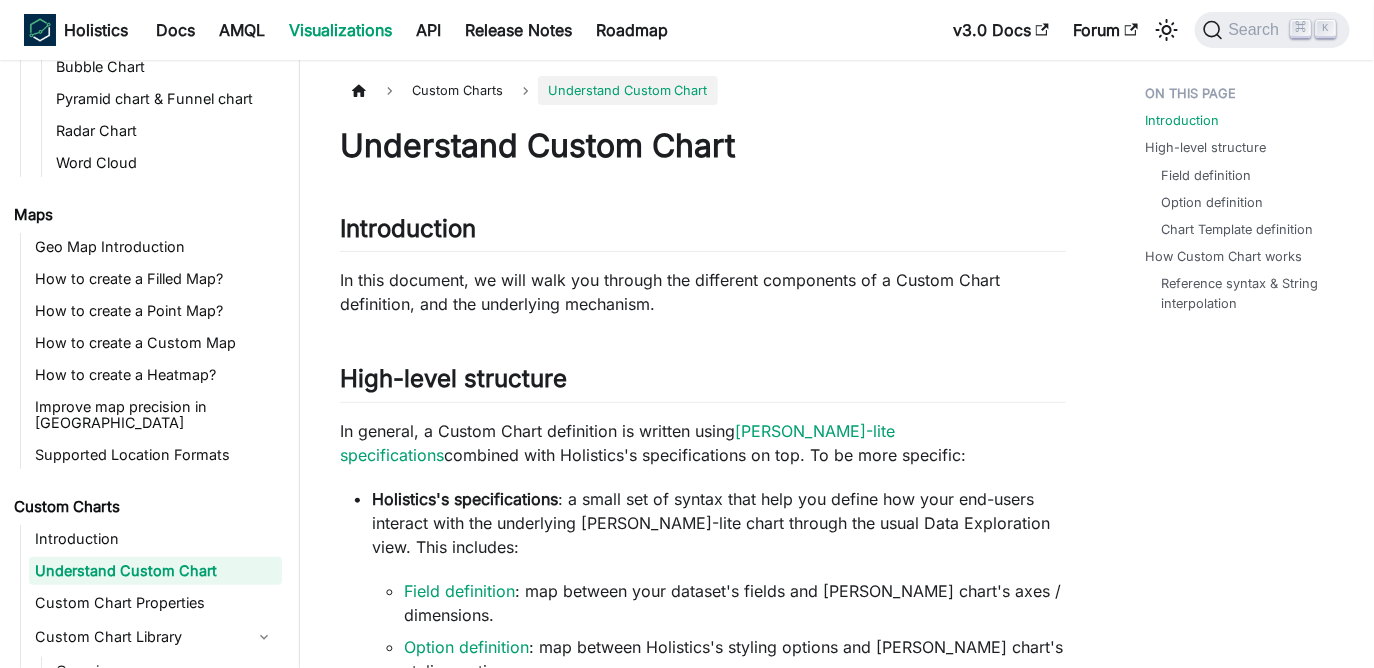 scroll, scrollTop: 720, scrollLeft: 0, axis: vertical 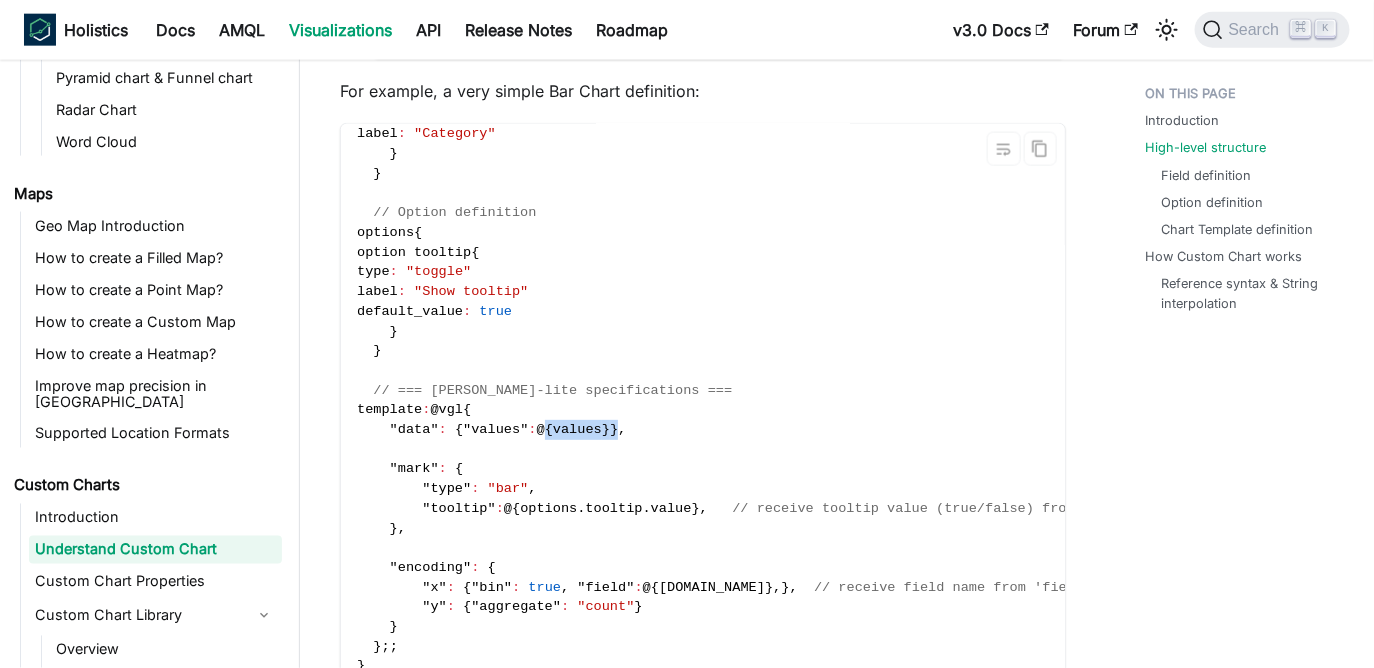 drag, startPoint x: 544, startPoint y: 381, endPoint x: 627, endPoint y: 383, distance: 83.02409 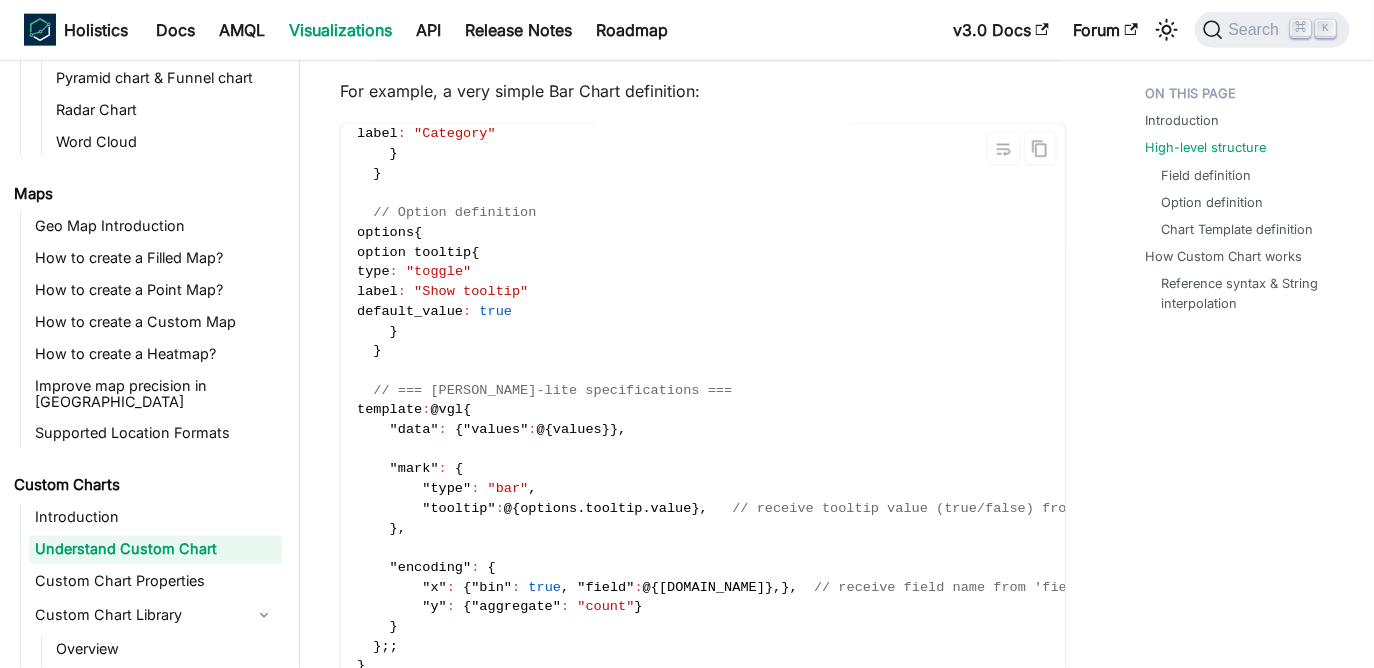 click on "CustomChart  {    // === Holistics's specifications ===    // Field definition   fields  {     field x  {       type :   "dimension"       label :   "Category"        }    }    // Option definition   options  {     option tooltip  {       type :   "toggle"         label :   "Show tooltip"       default_value :   true      }    }    // === [PERSON_NAME]-lite specifications ===   template :  @vgl  {      "data" :   { "values" :  @ { values } } ,      "mark" :   {          "type" :   "bar" ,          "tooltip" :  @ { options.tooltip.value } ,     // receive tooltip value (true/false) from 'options' object      } ,      "encoding" :   {          "x" :   { "bin" :   true ,   "field" :  @ { [DOMAIN_NAME] } , } ,    // receive field name from 'fields.x' object          "y" :   { "aggregate" :   "count" }      }    } ;; }" at bounding box center [785, 341] 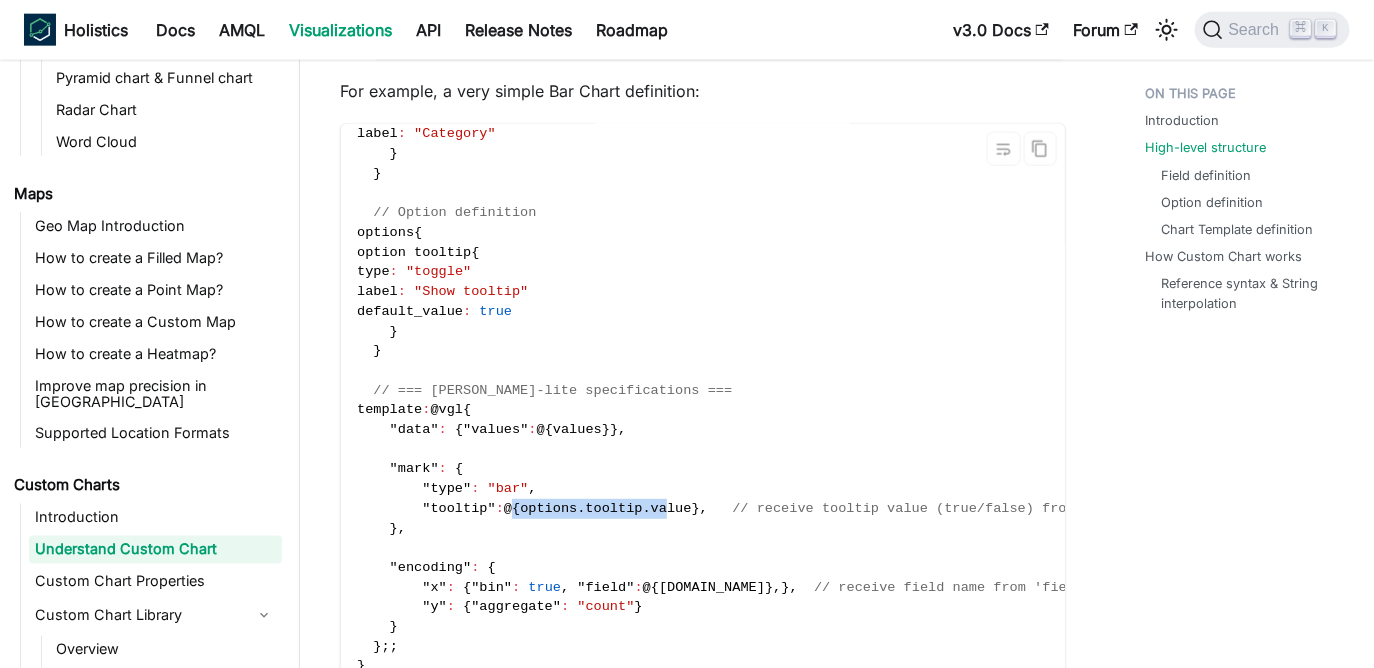 drag, startPoint x: 515, startPoint y: 459, endPoint x: 679, endPoint y: 462, distance: 164.02744 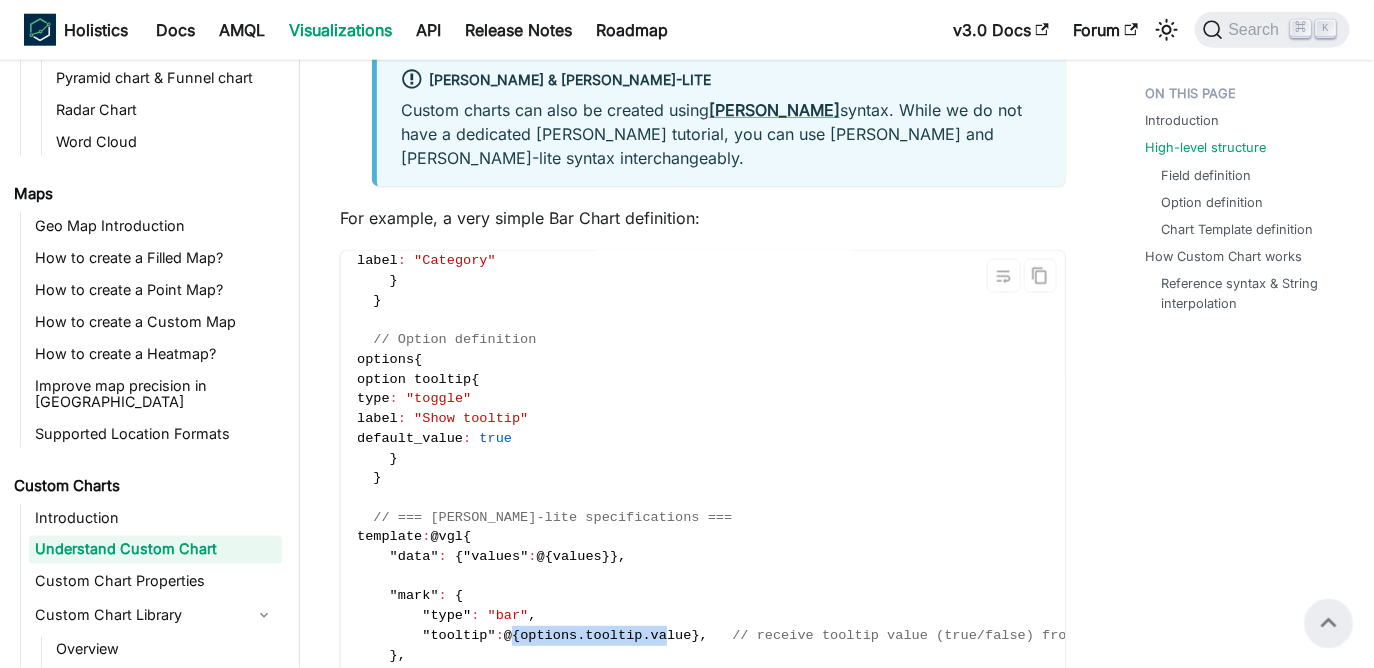 scroll, scrollTop: 711, scrollLeft: 0, axis: vertical 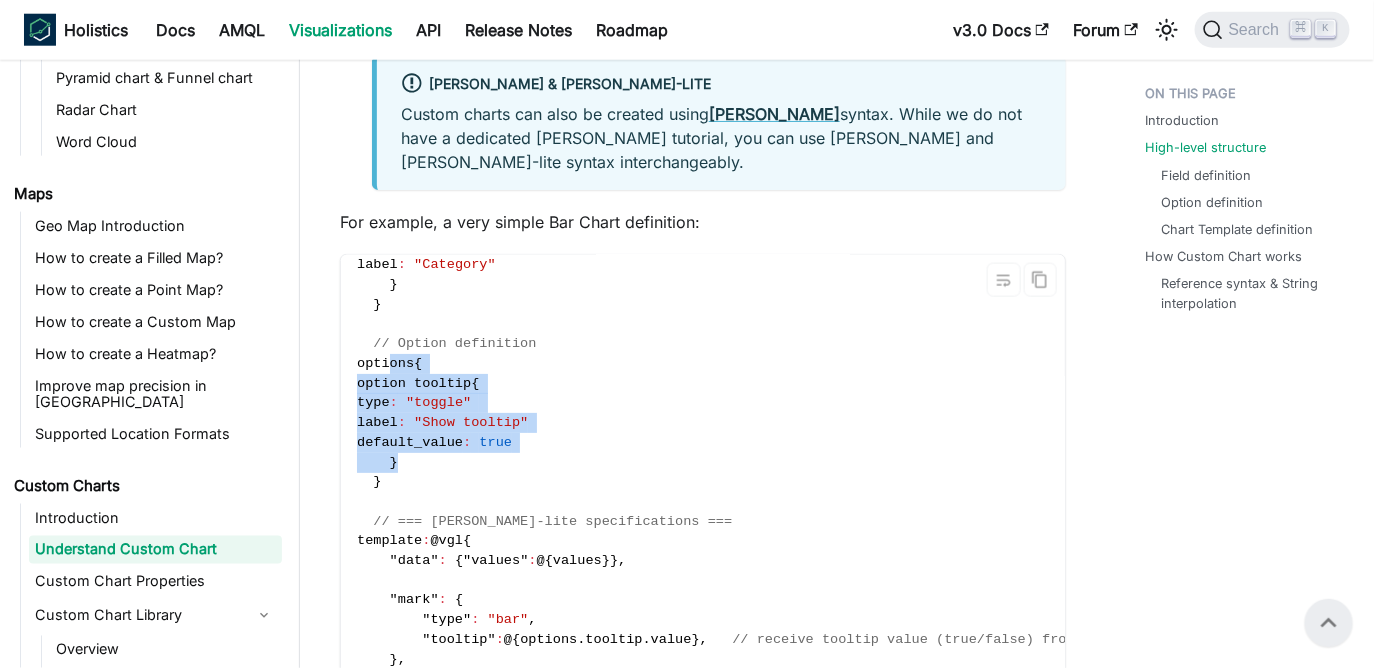 drag, startPoint x: 412, startPoint y: 418, endPoint x: 392, endPoint y: 317, distance: 102.96116 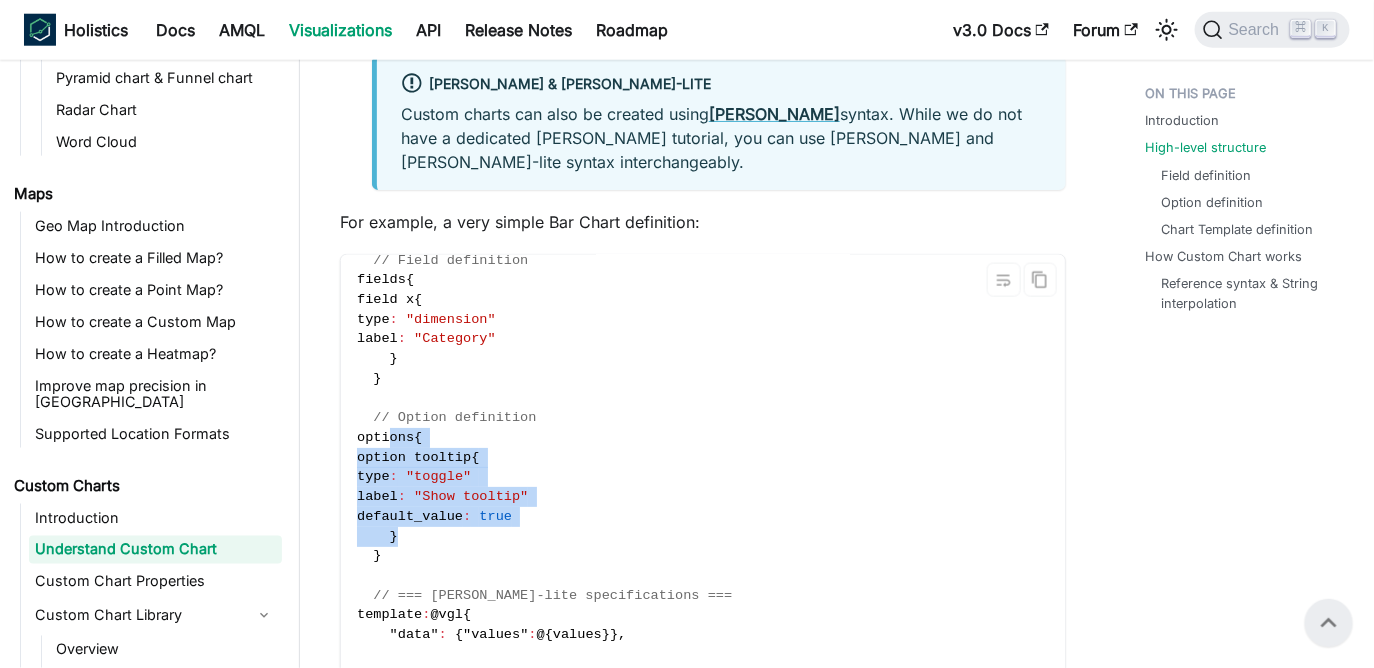 scroll, scrollTop: 0, scrollLeft: 0, axis: both 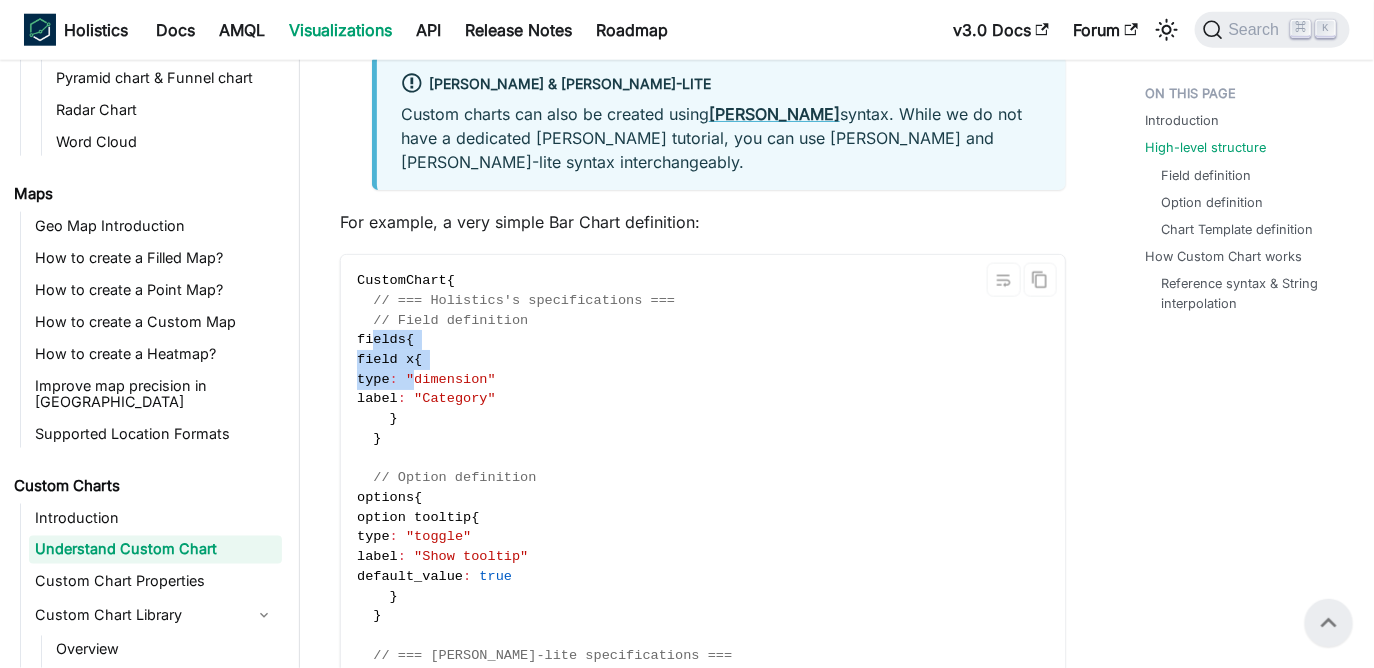 drag, startPoint x: 370, startPoint y: 282, endPoint x: 461, endPoint y: 329, distance: 102.4207 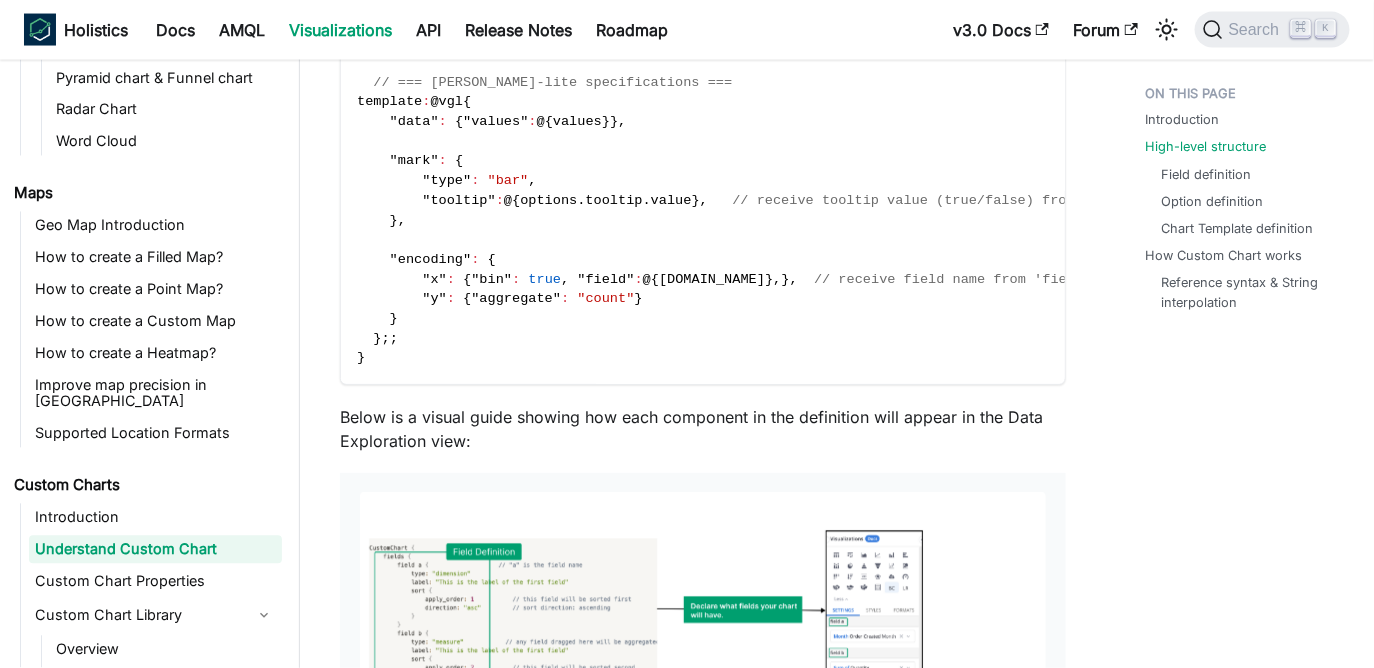 scroll, scrollTop: 1162, scrollLeft: 0, axis: vertical 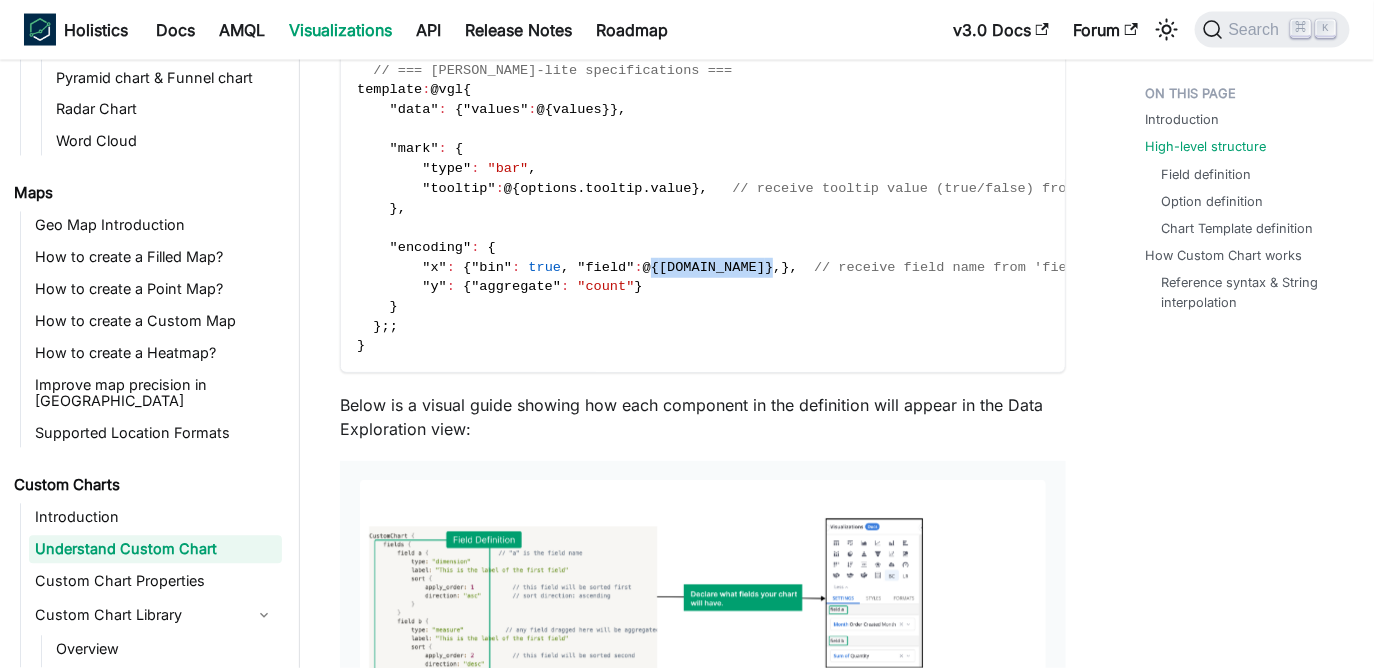 drag, startPoint x: 652, startPoint y: 219, endPoint x: 785, endPoint y: 221, distance: 133.01503 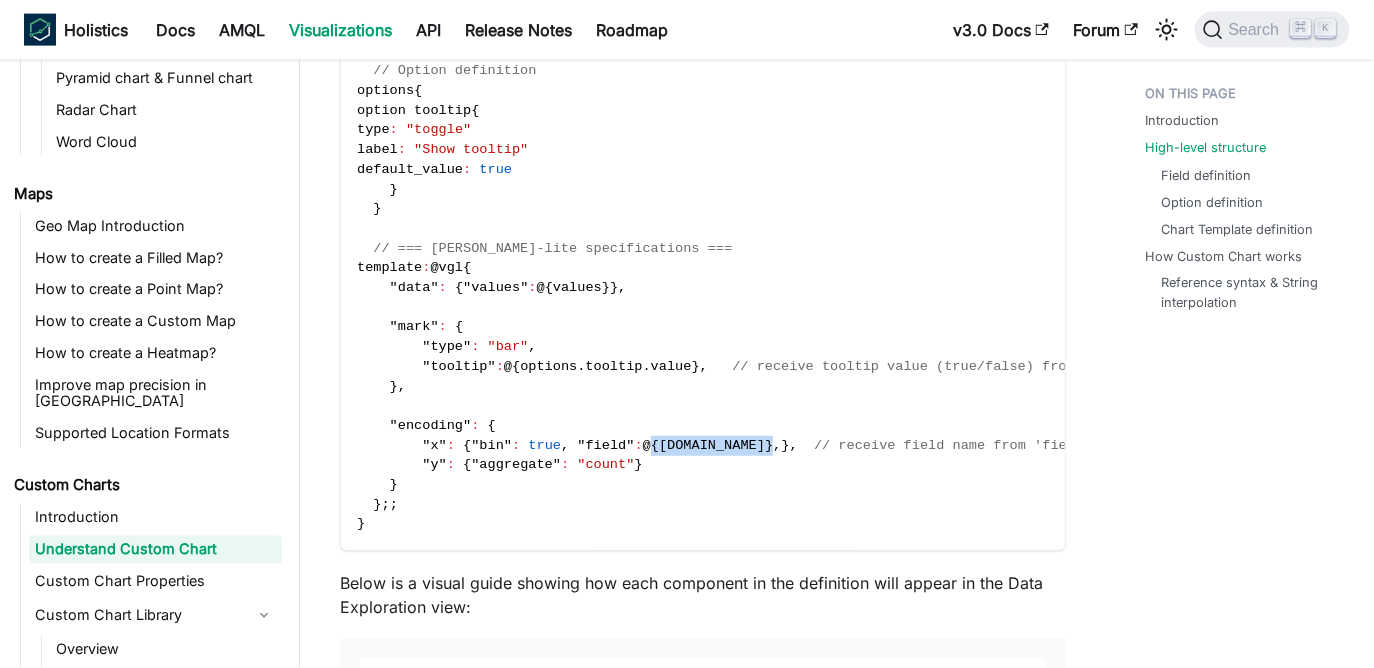 scroll, scrollTop: 898, scrollLeft: 0, axis: vertical 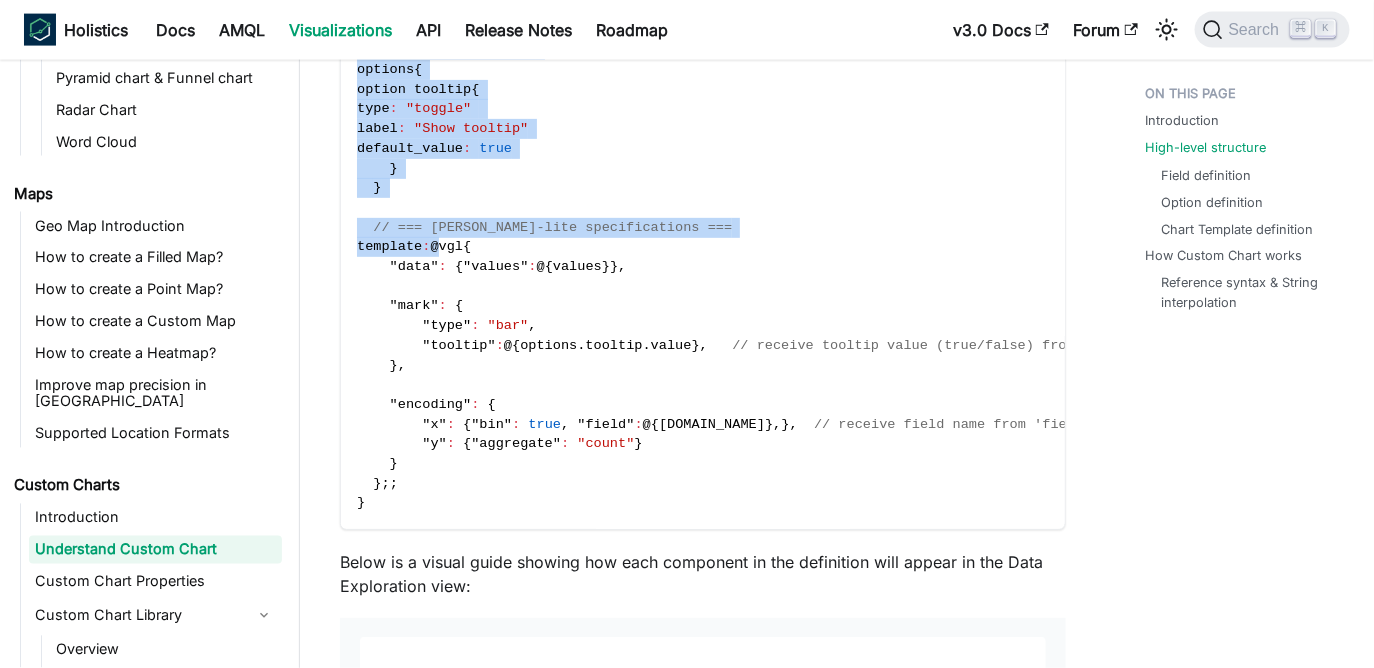 drag, startPoint x: 455, startPoint y: 193, endPoint x: 581, endPoint y: 482, distance: 315.2729 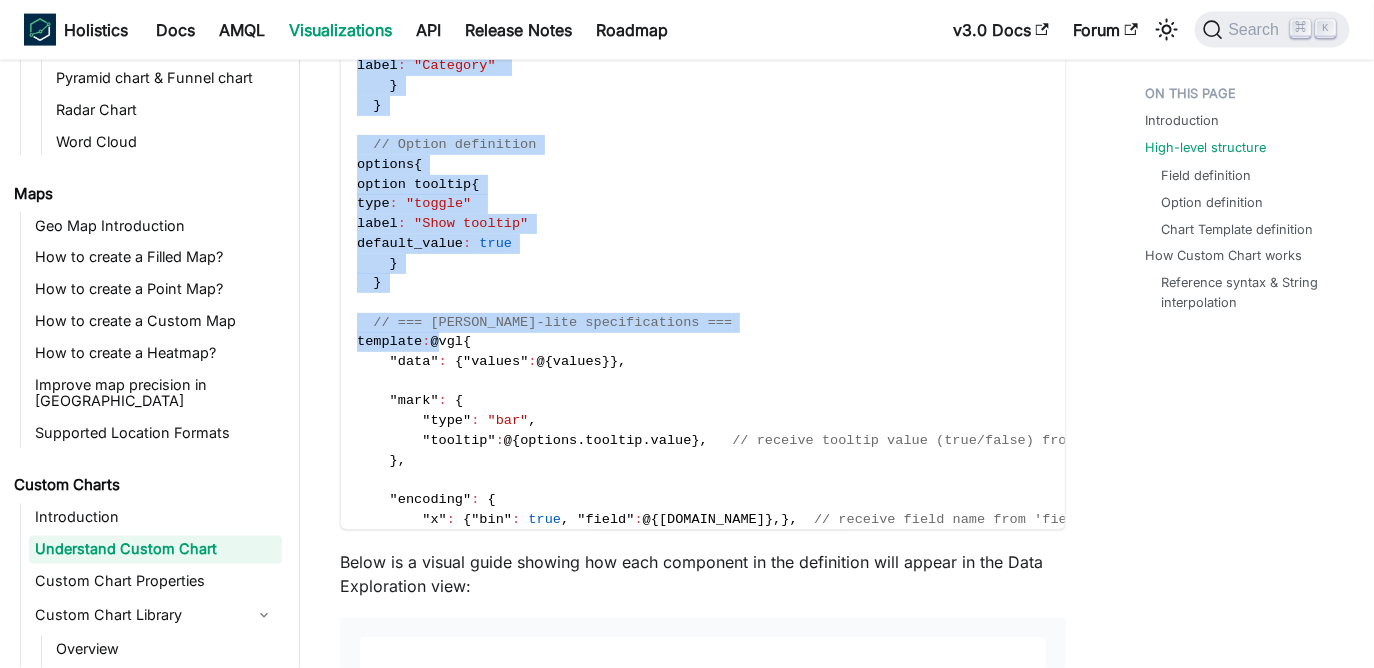 scroll, scrollTop: 0, scrollLeft: 0, axis: both 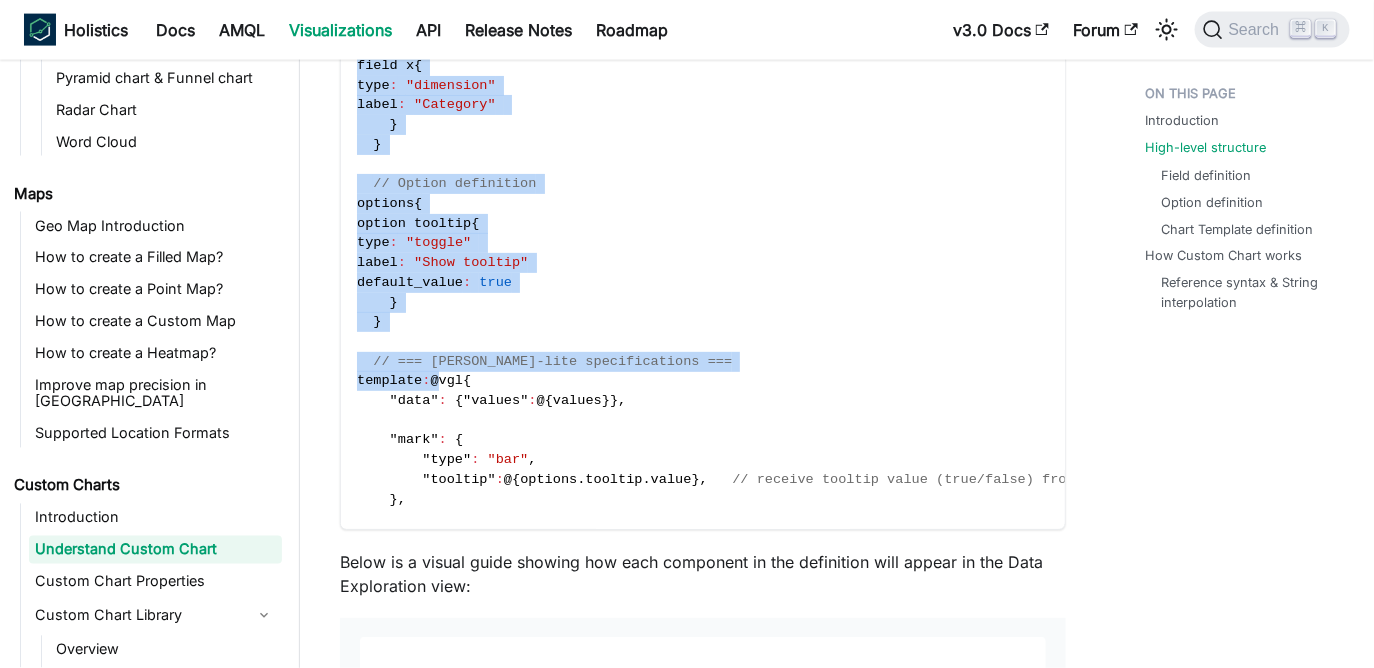 click on "CustomChart  {    // === Holistics's specifications ===    // Field definition   fields  {     field x  {       type :   "dimension"       label :   "Category"        }    }    // Option definition   options  {     option tooltip  {       type :   "toggle"         label :   "Show tooltip"       default_value :   true      }    }    // === [PERSON_NAME]-lite specifications ===   template :  @vgl  {      "data" :   { "values" :  @ { values } } ,      "mark" :   {          "type" :   "bar" ,          "tooltip" :  @ { options.tooltip.value } ,     // receive tooltip value (true/false) from 'options' object      } ,      "encoding" :   {          "x" :   { "bin" :   true ,   "field" :  @ { [DOMAIN_NAME] } , } ,    // receive field name from 'fields.x' object          "y" :   { "aggregate" :   "count" }      }    } ;; }" at bounding box center (785, 312) 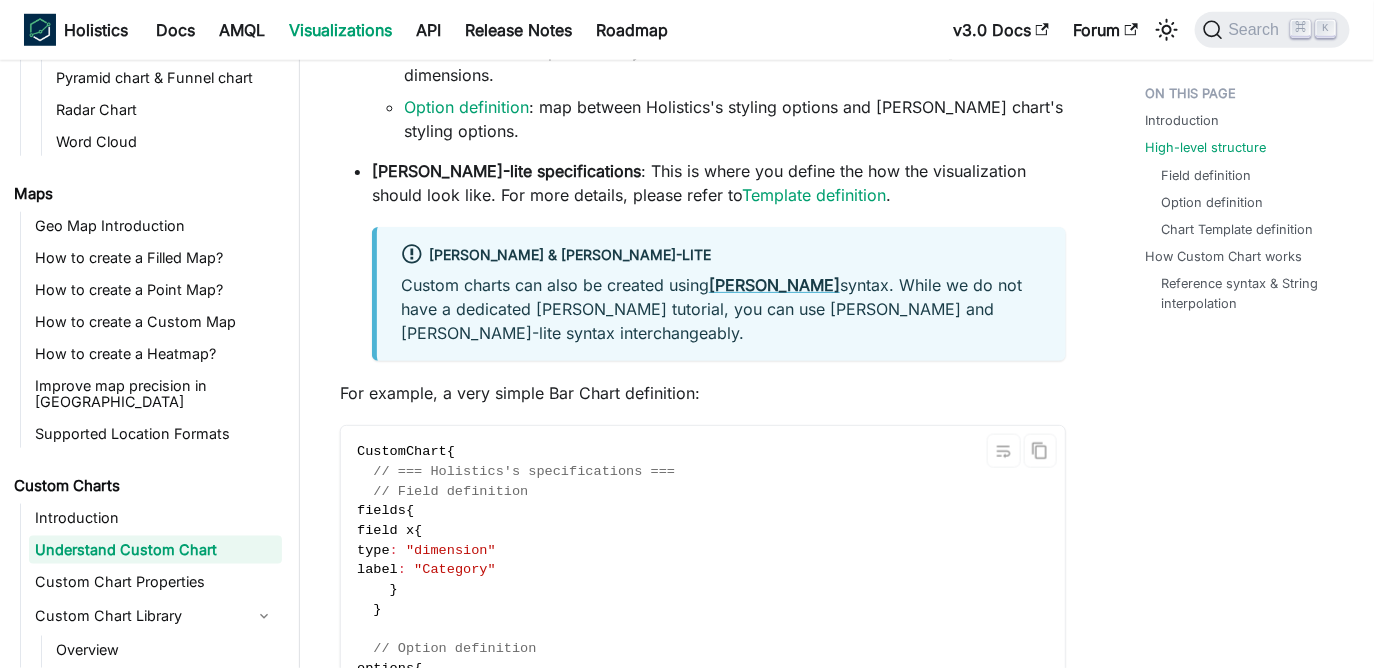 scroll, scrollTop: 546, scrollLeft: 0, axis: vertical 